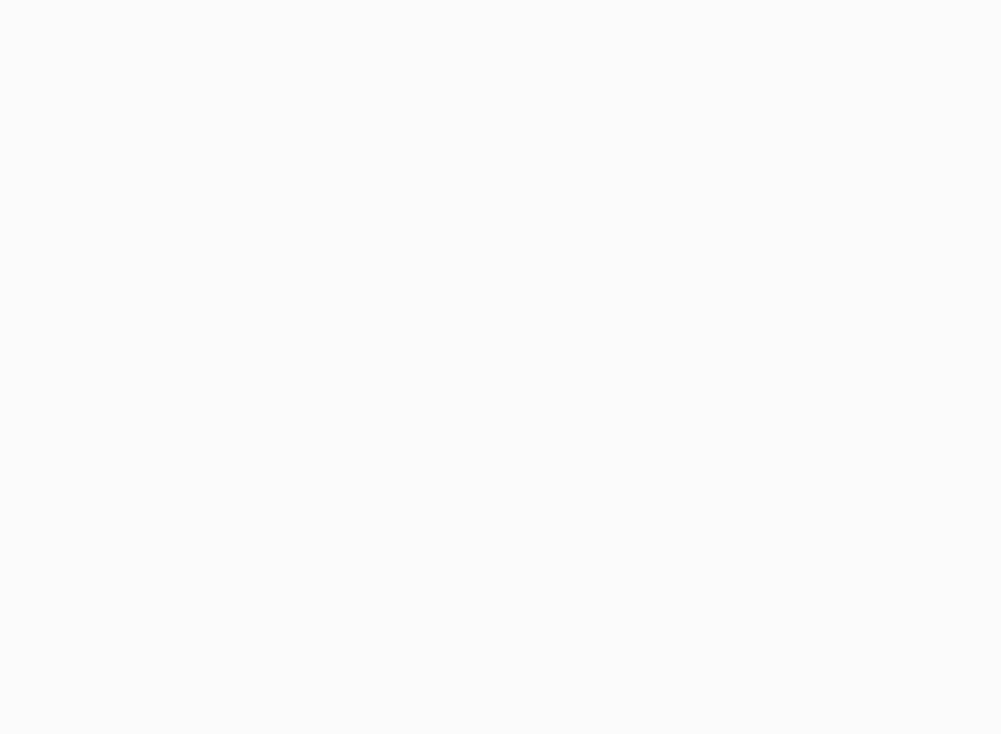 scroll, scrollTop: 0, scrollLeft: 0, axis: both 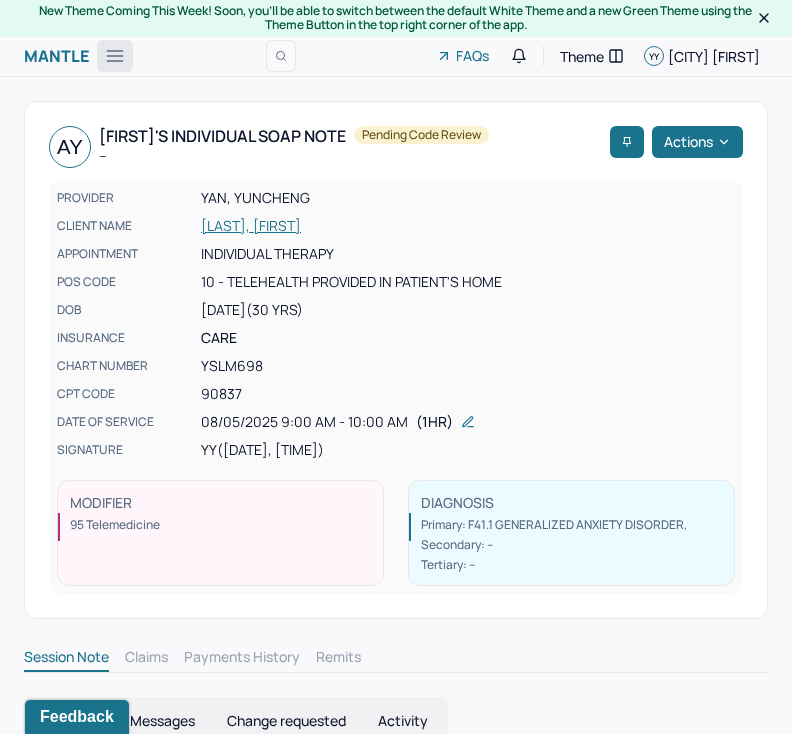 click 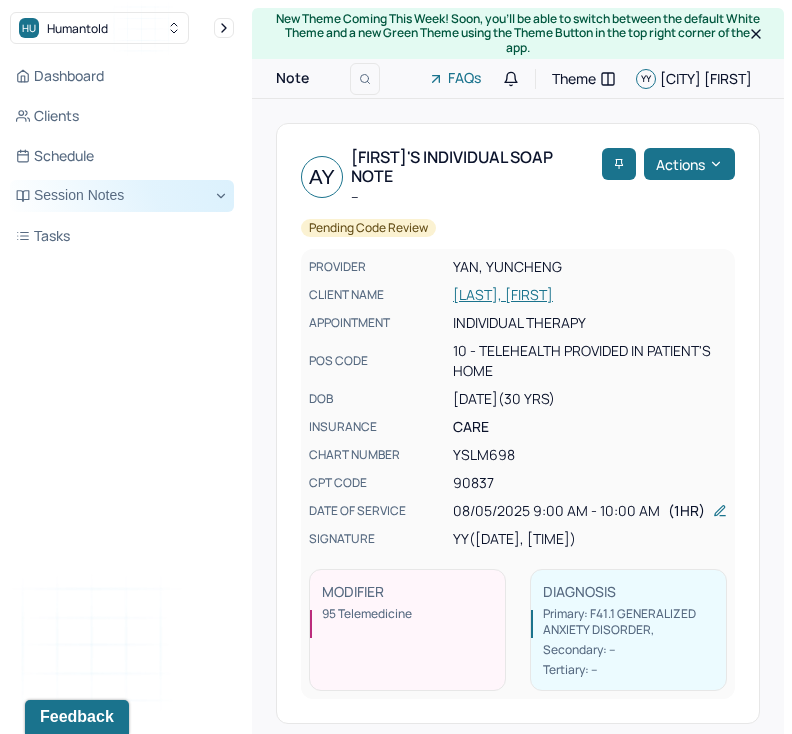 click on "Session Notes" at bounding box center (122, 196) 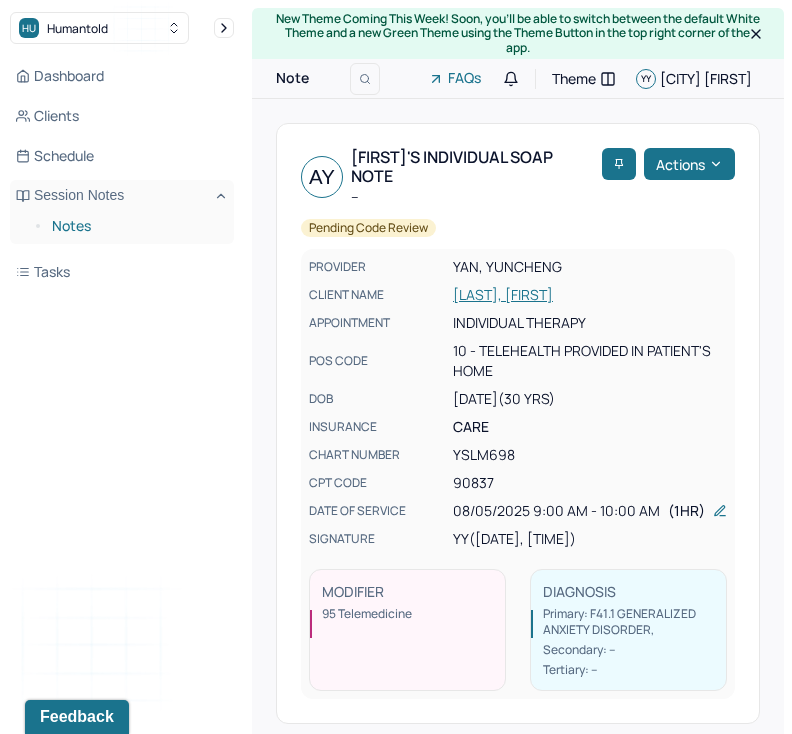 click on "Notes" at bounding box center [135, 226] 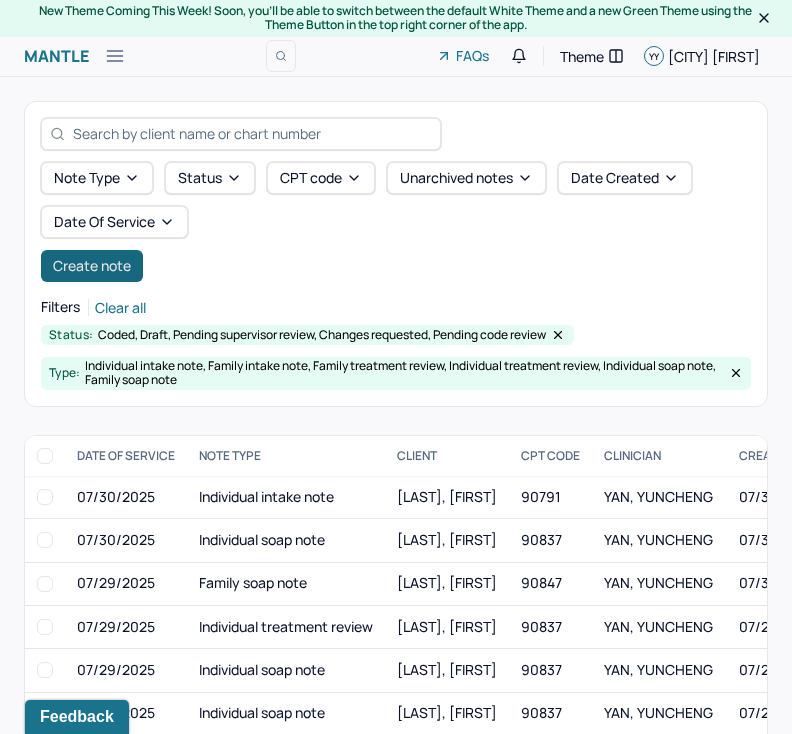 click on "Create note" at bounding box center (92, 266) 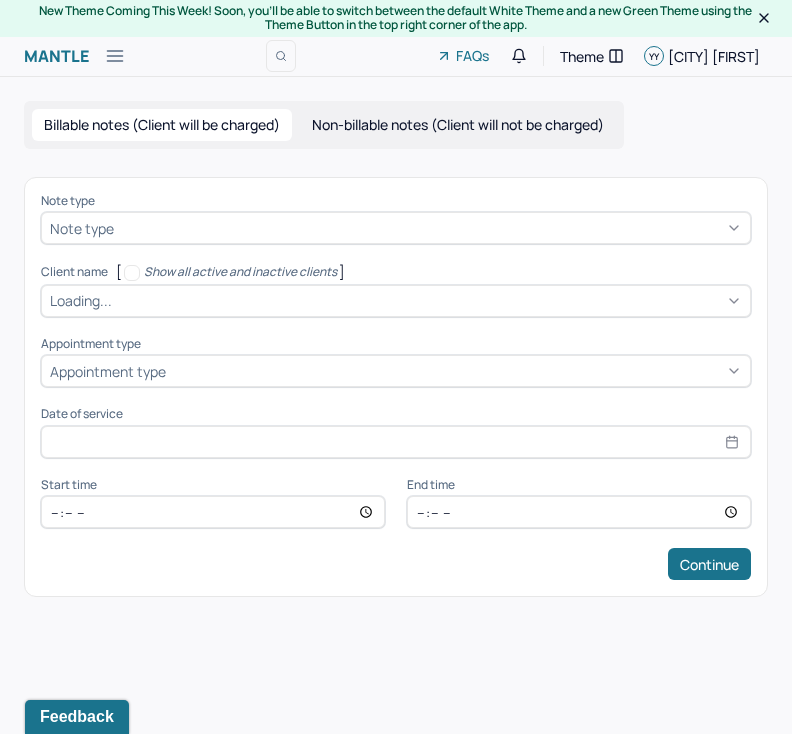 click at bounding box center [430, 228] 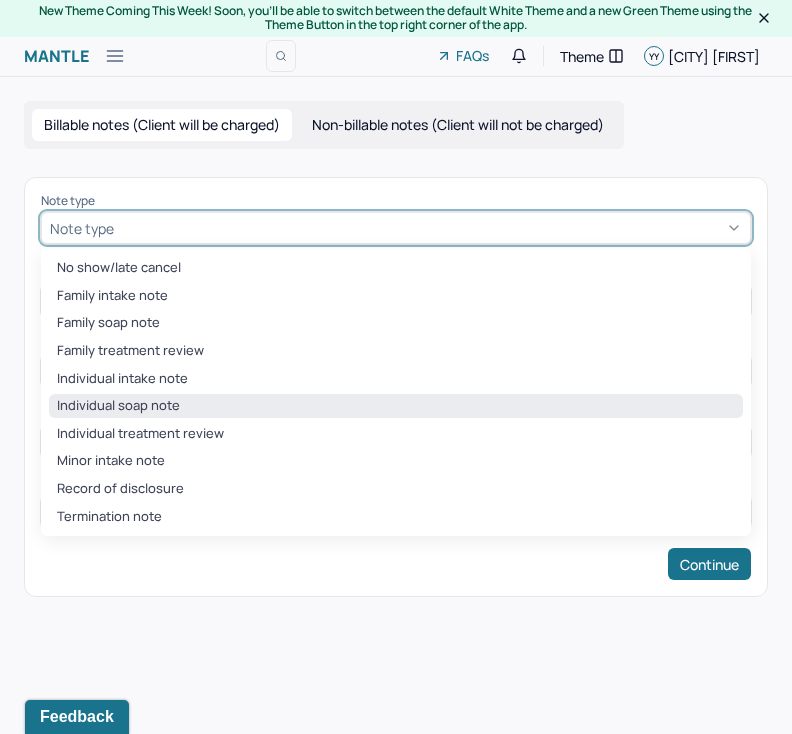 click on "Individual soap note" at bounding box center (396, 406) 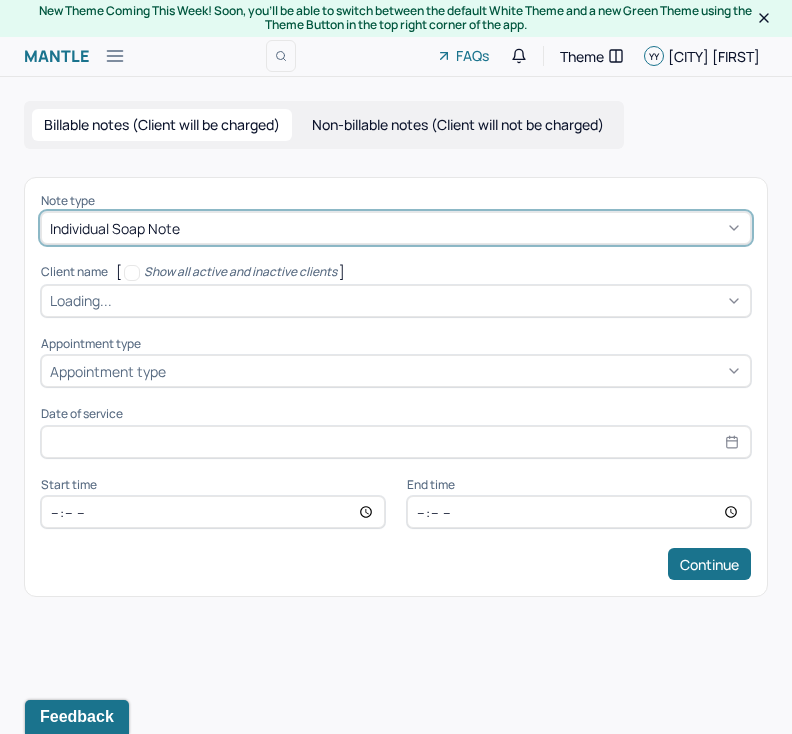 click at bounding box center [429, 300] 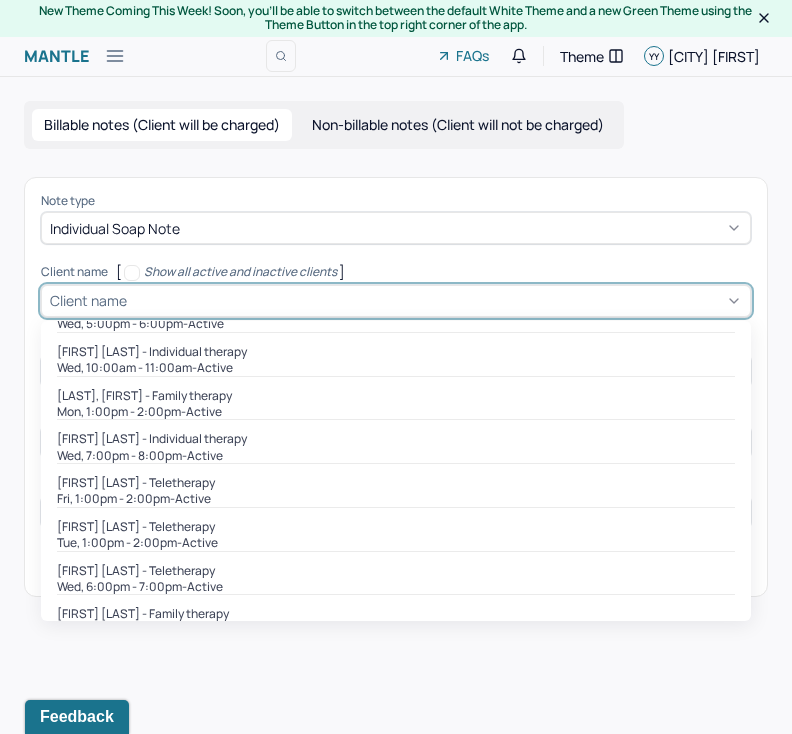 scroll, scrollTop: 1507, scrollLeft: 0, axis: vertical 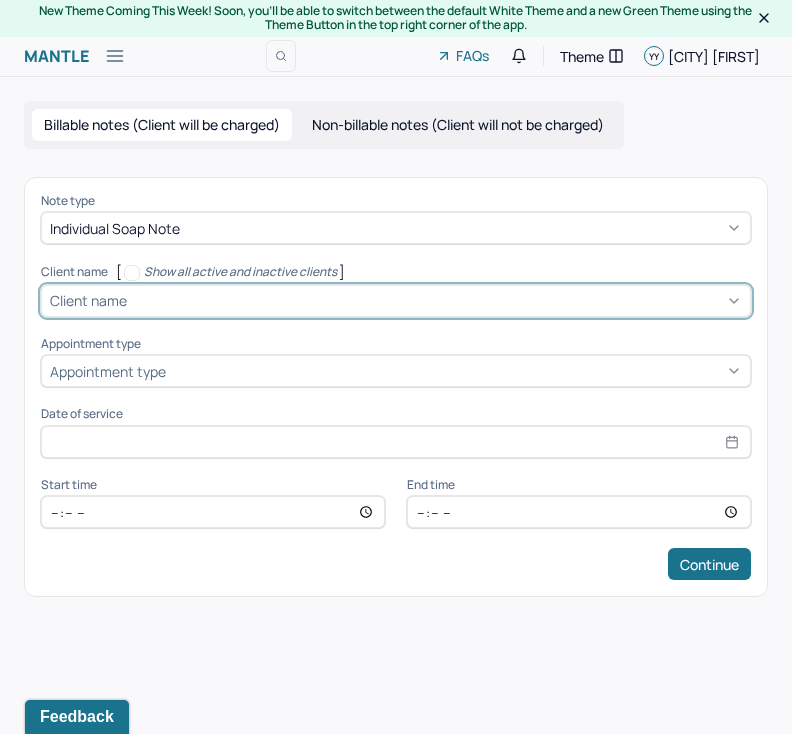 click at bounding box center [436, 300] 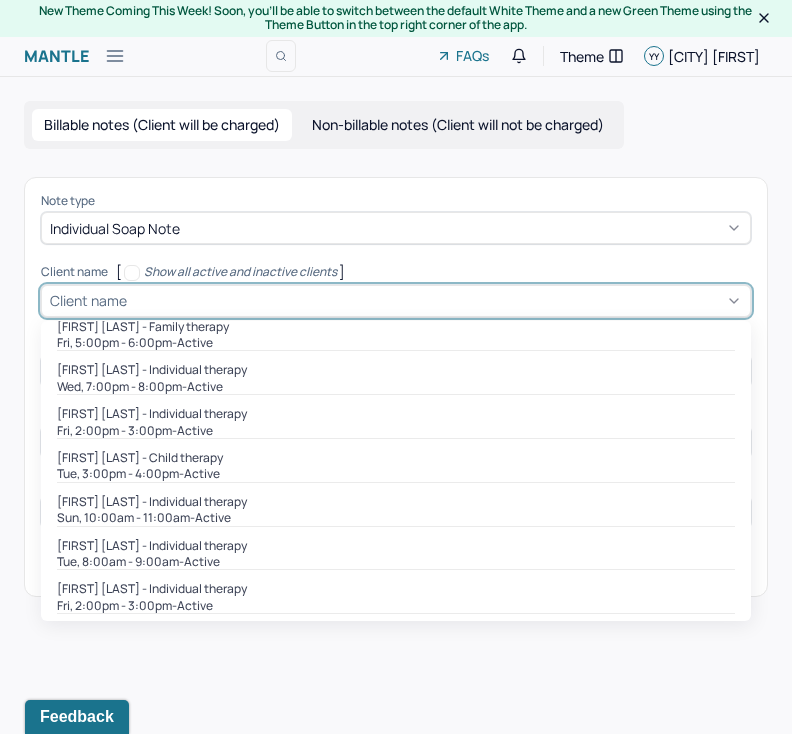 scroll, scrollTop: 697, scrollLeft: 0, axis: vertical 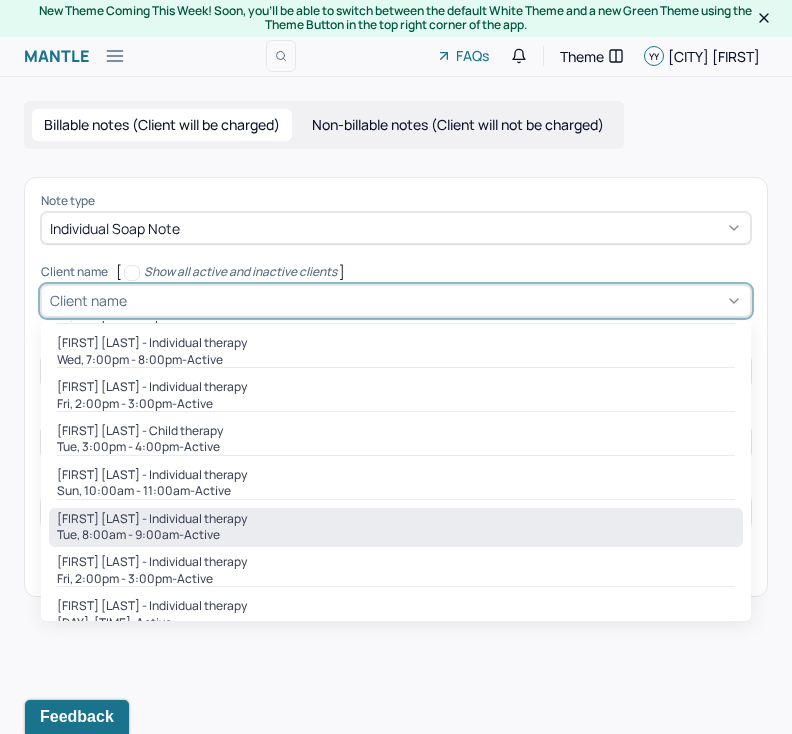 click on "Tue, 8:00am - 9:00am  -  active" at bounding box center [396, 535] 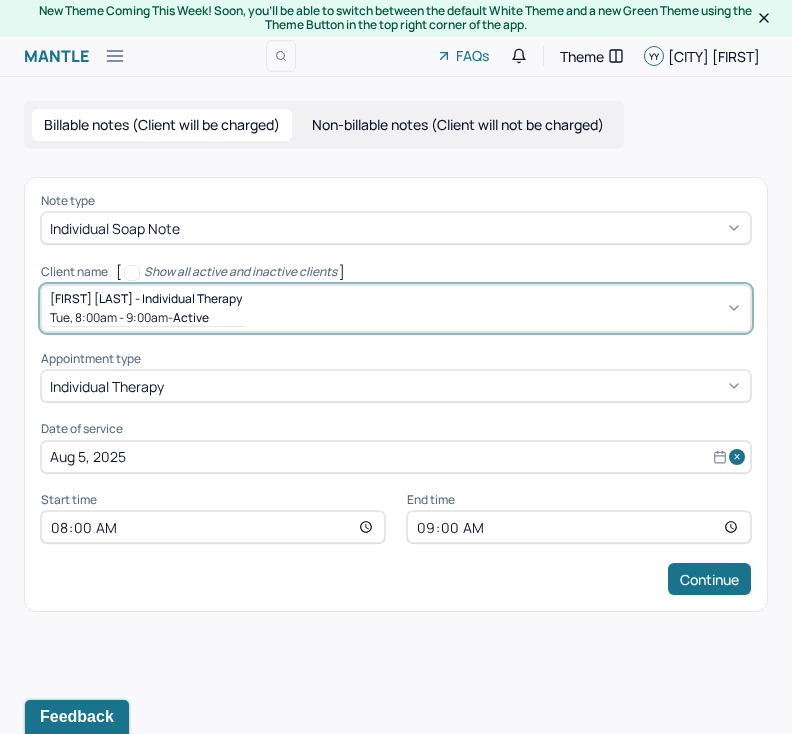 click on "08:00" at bounding box center (213, 527) 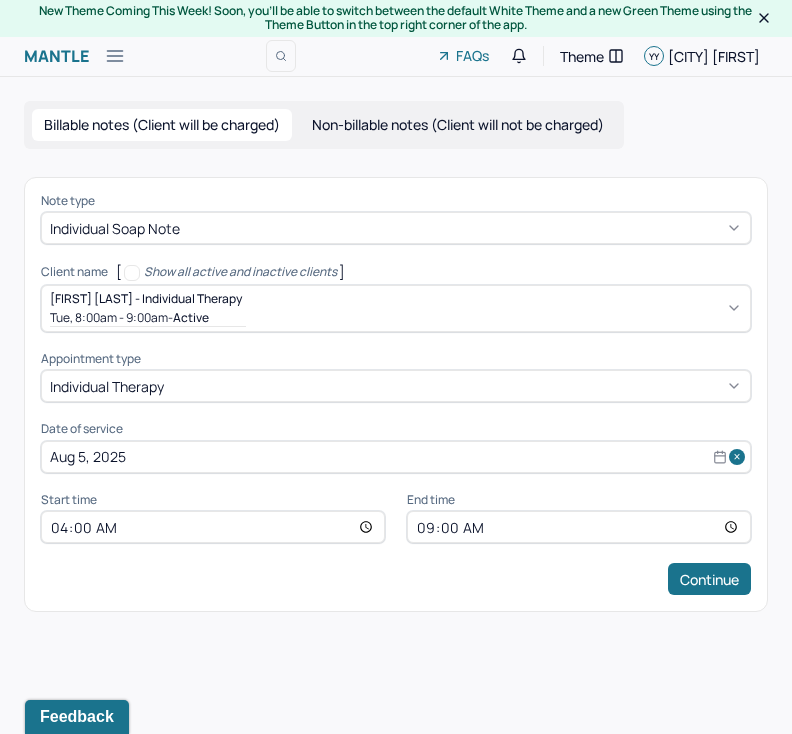 click on "04:00" at bounding box center (213, 527) 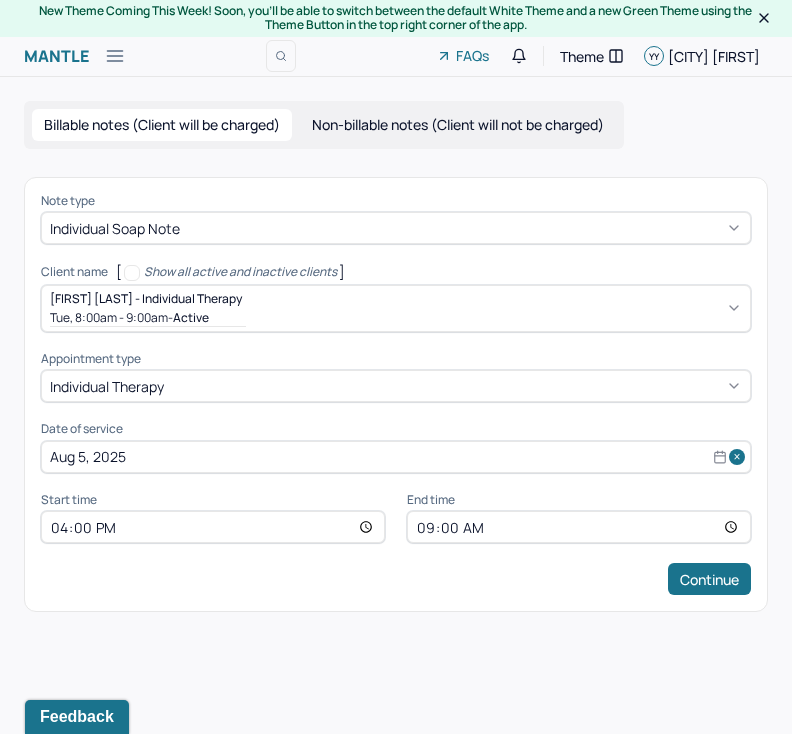 click on "09:00" at bounding box center (579, 527) 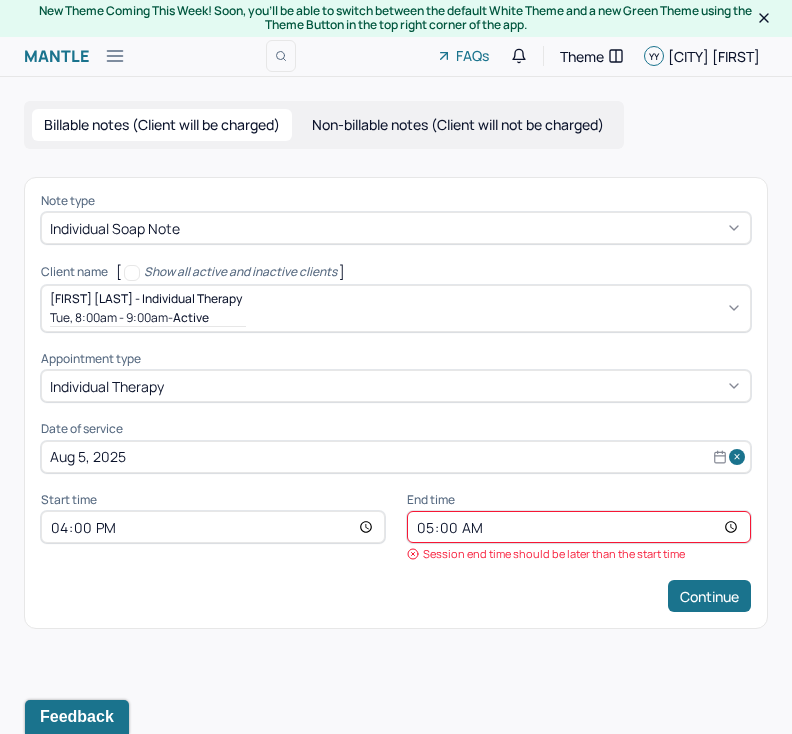 click on "05:00" at bounding box center (579, 527) 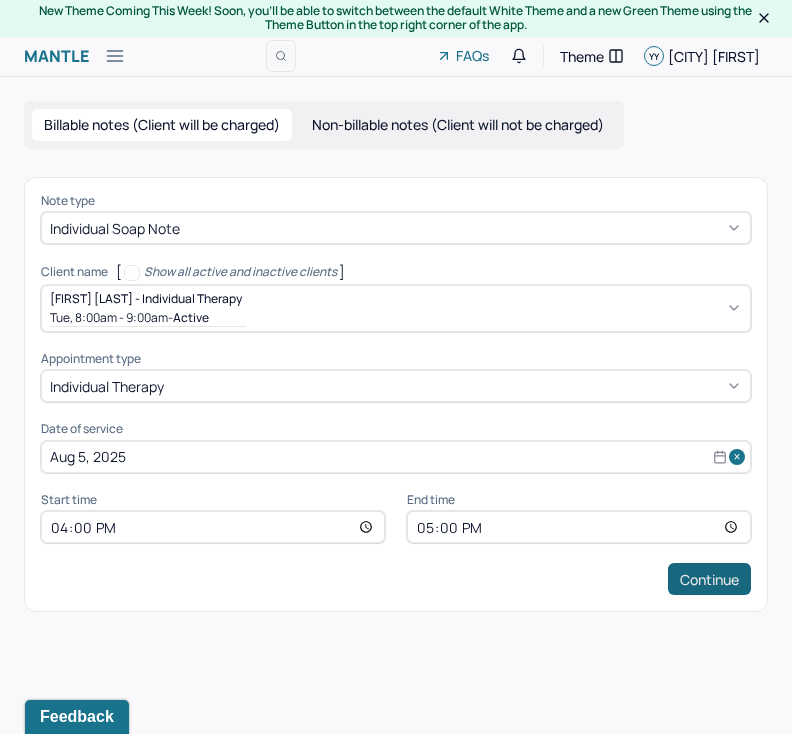 click on "Continue" at bounding box center [709, 579] 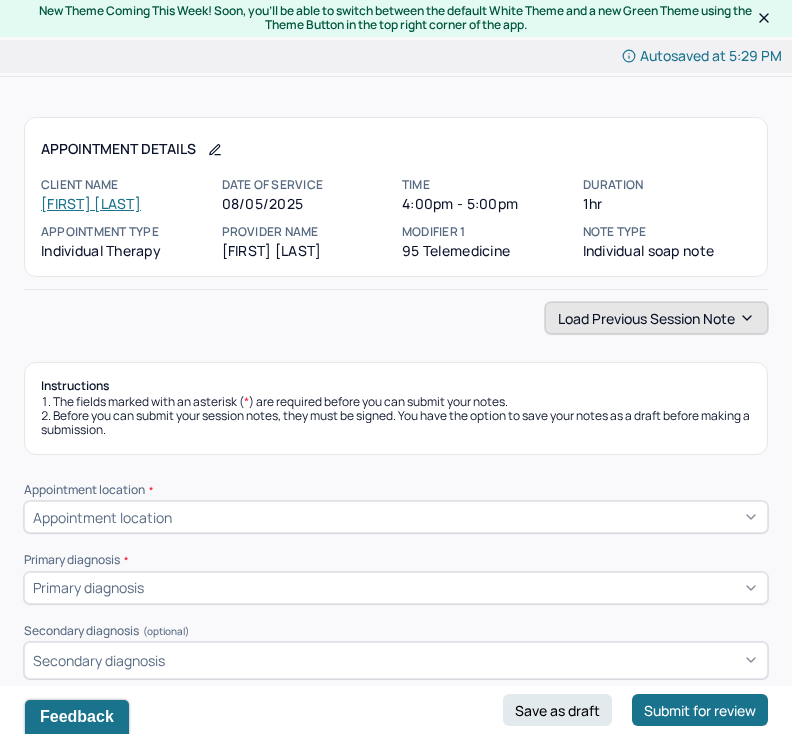 click on "Load previous session note" at bounding box center [656, 318] 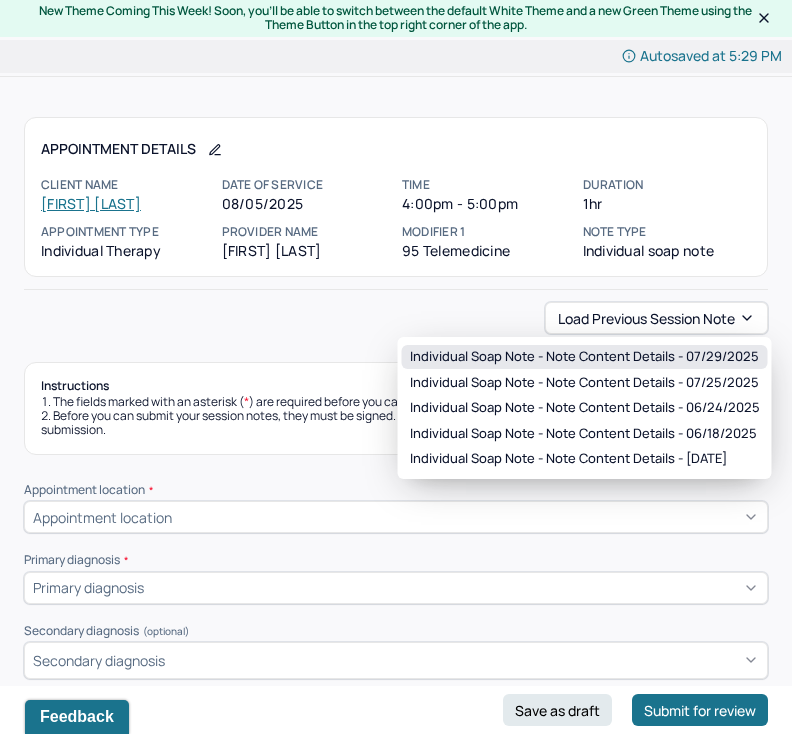 click on "Individual soap note   - Note content Details -   [DATE]" at bounding box center (585, 357) 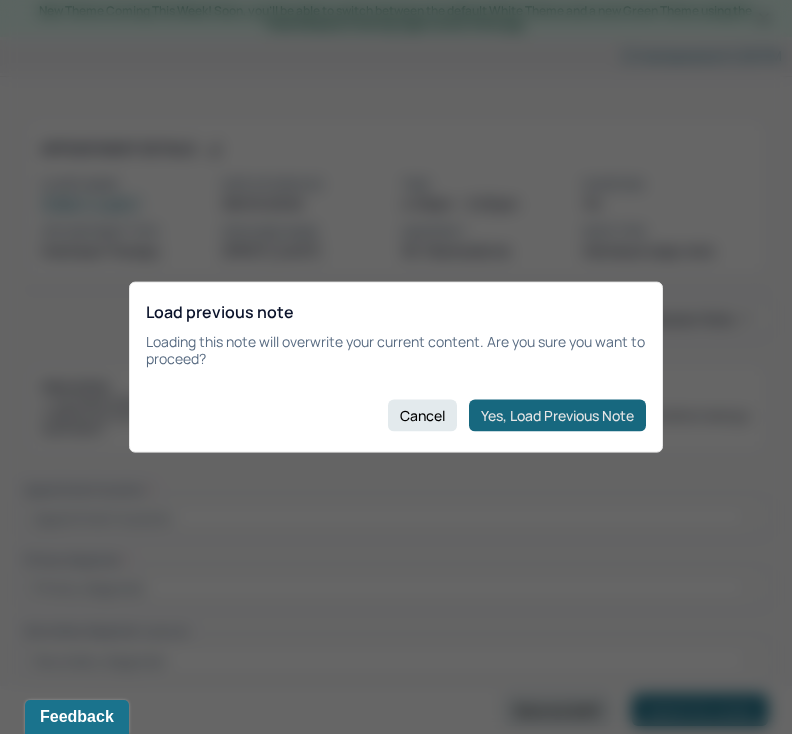 click on "Yes, Load Previous Note" at bounding box center (557, 415) 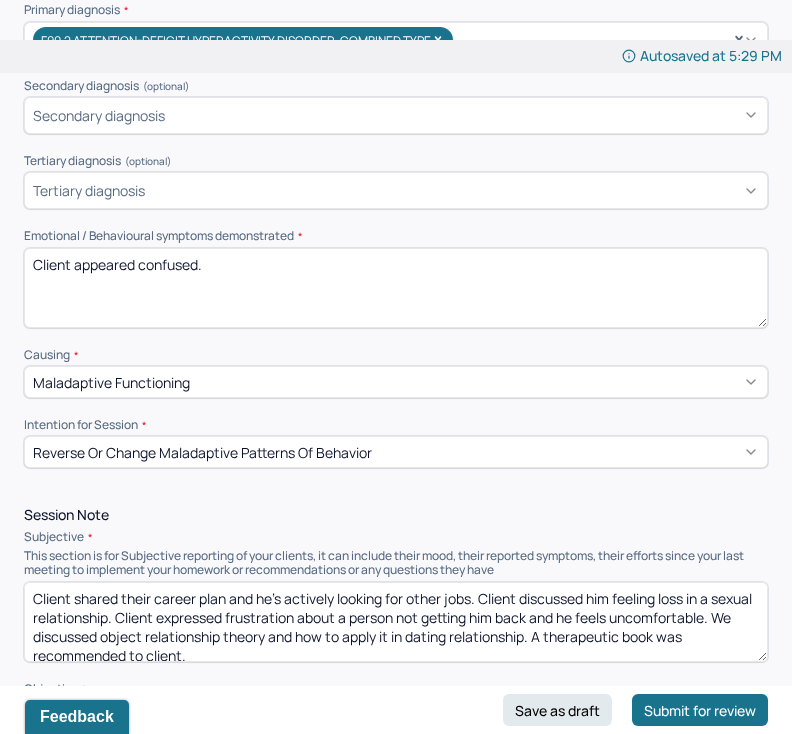 scroll, scrollTop: 552, scrollLeft: 0, axis: vertical 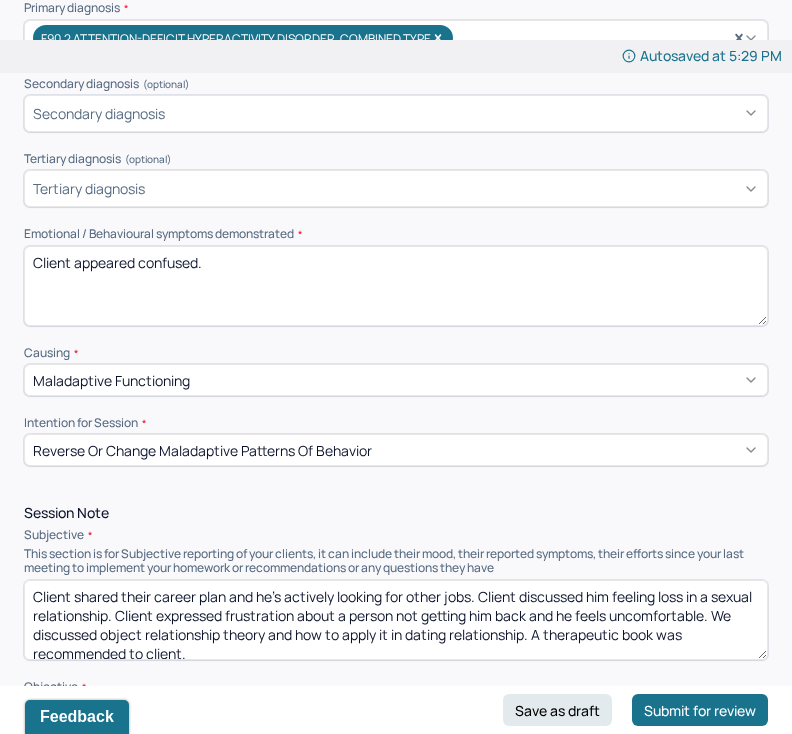 drag, startPoint x: 199, startPoint y: 260, endPoint x: 146, endPoint y: 261, distance: 53.009434 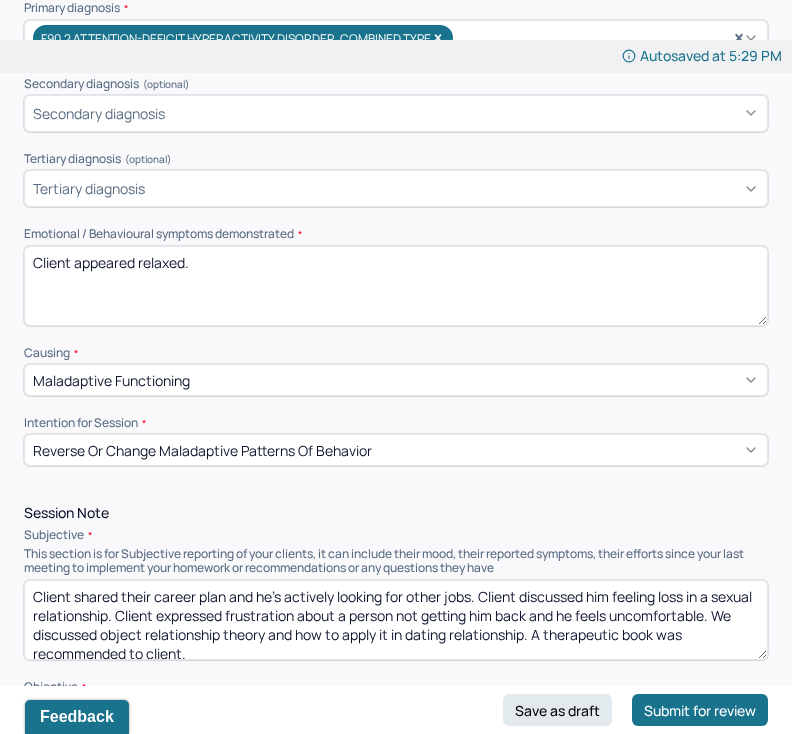 type on "Client appeared relaxed." 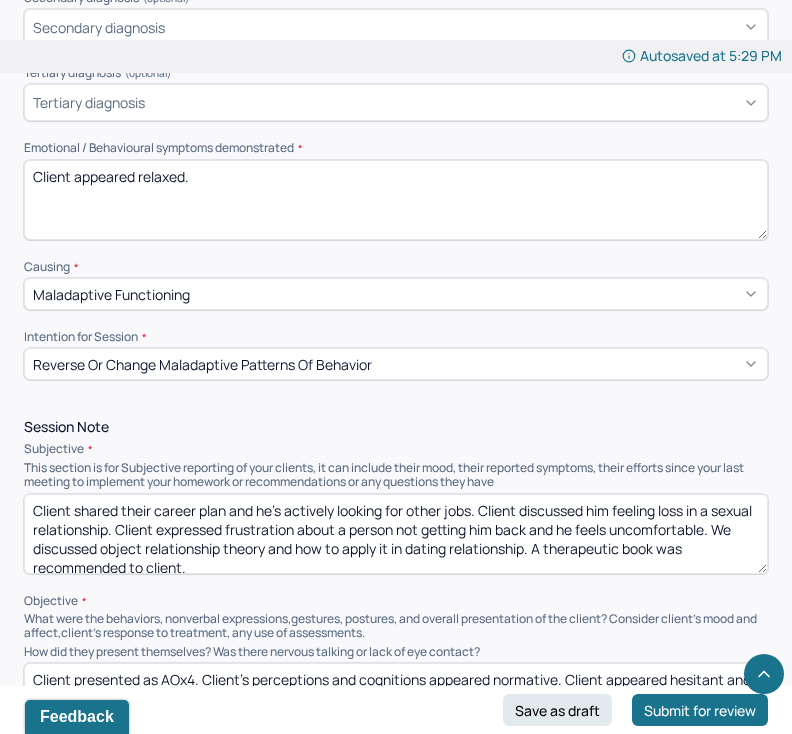 scroll, scrollTop: 660, scrollLeft: 0, axis: vertical 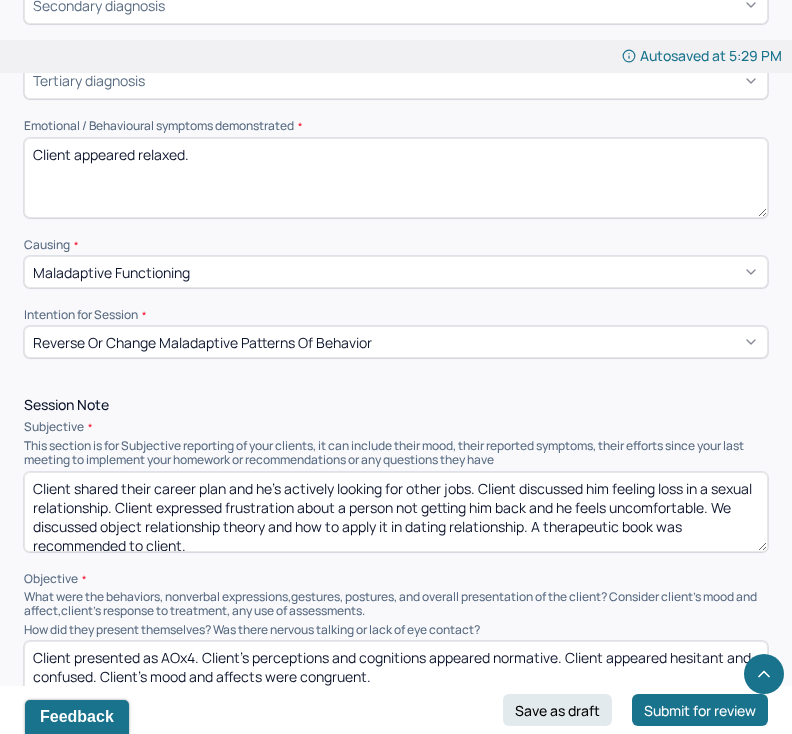 click on "Reverse or change maladaptive patterns of behavior" at bounding box center (202, 342) 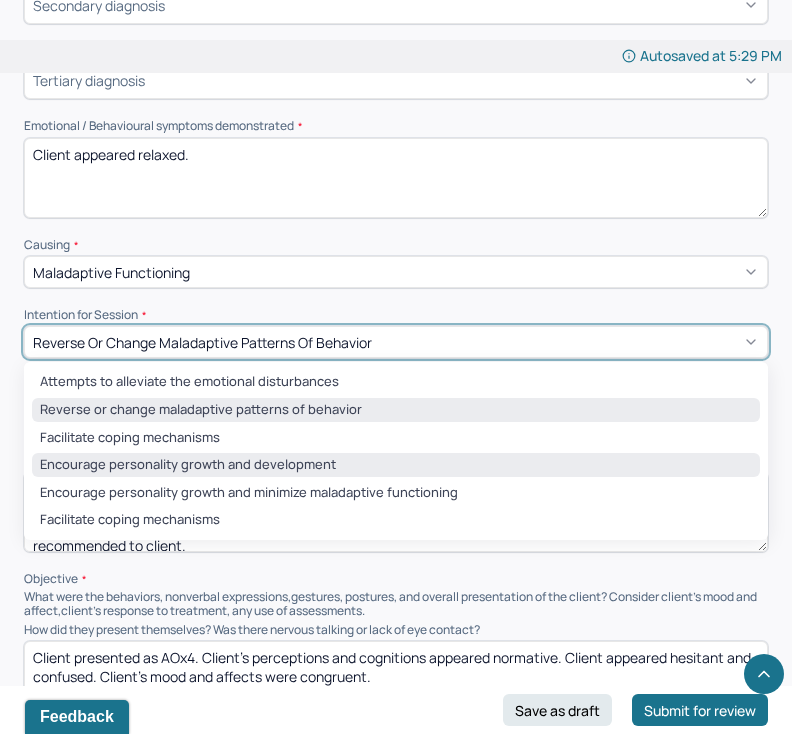click on "Encourage personality growth and development" at bounding box center (396, 465) 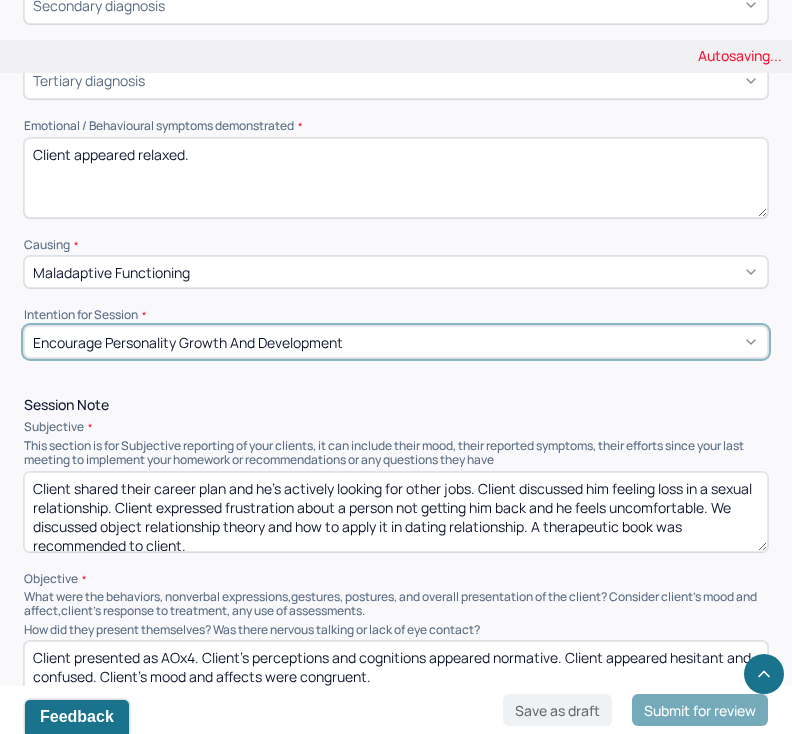 scroll, scrollTop: 9, scrollLeft: 0, axis: vertical 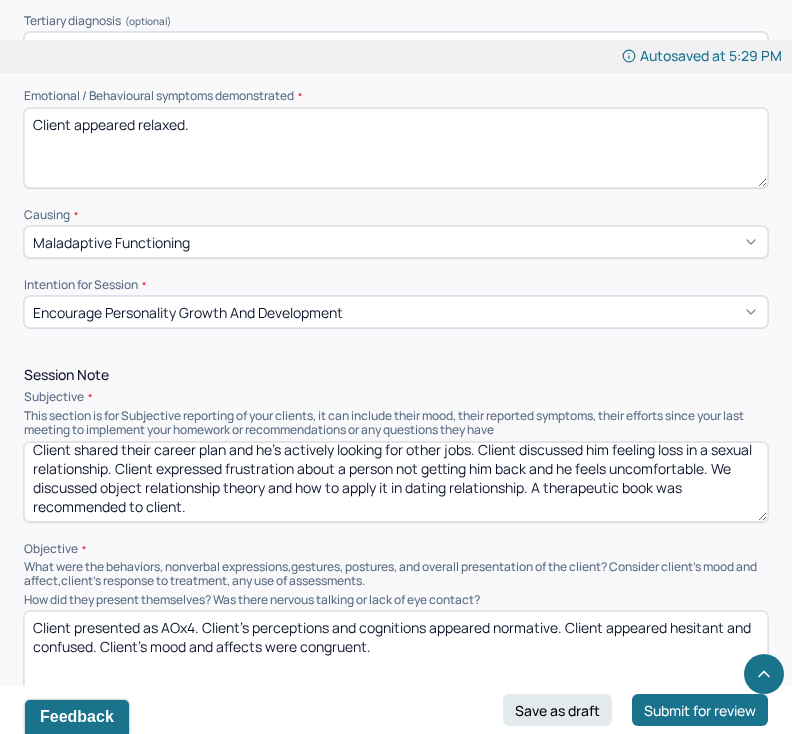 drag, startPoint x: 193, startPoint y: 504, endPoint x: 122, endPoint y: 449, distance: 89.81091 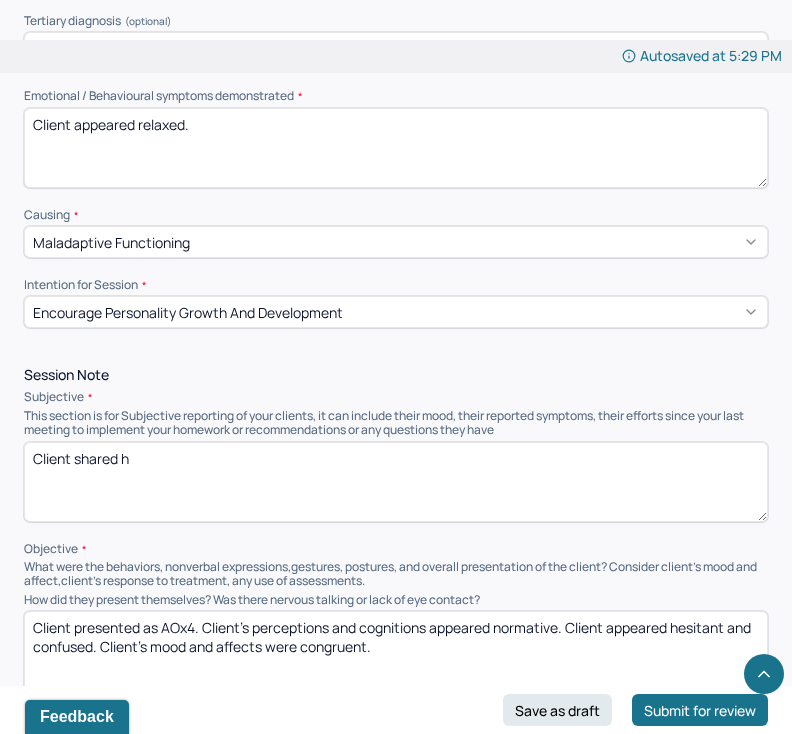 scroll, scrollTop: 0, scrollLeft: 0, axis: both 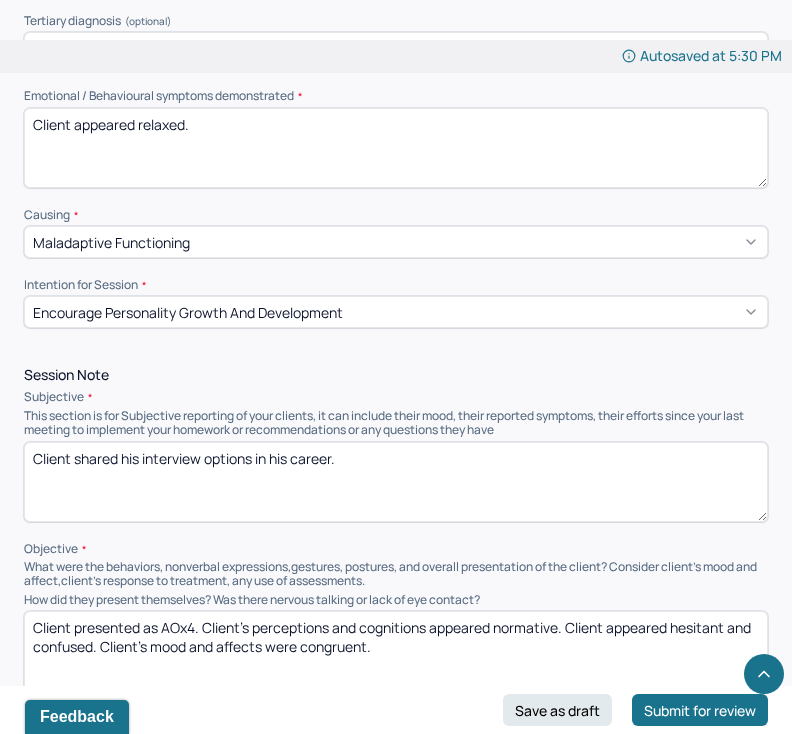 click on "Client shared his interview options in his career." at bounding box center [396, 482] 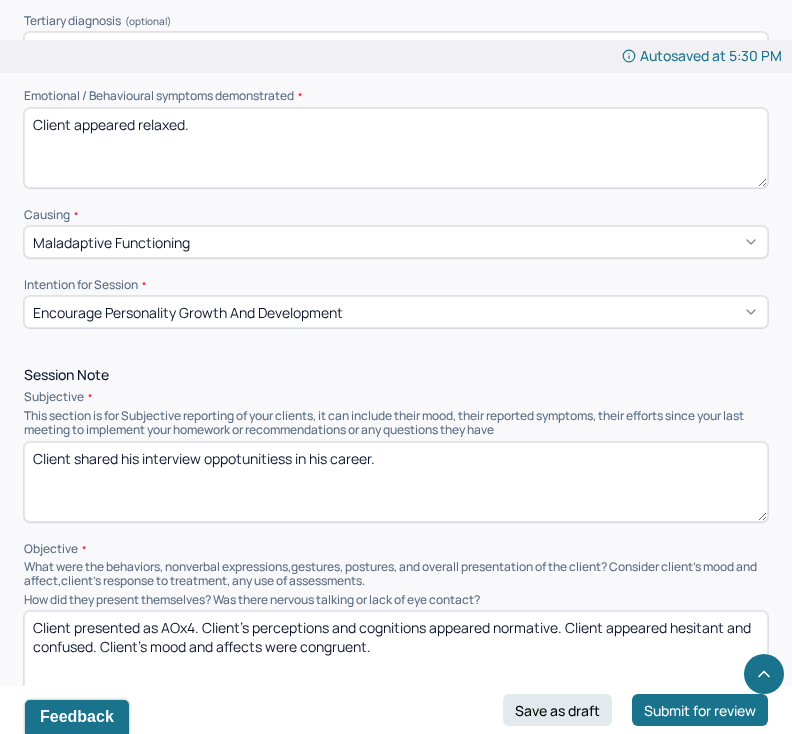 click on "Client shared his interview oppotunitiess in his career." at bounding box center (396, 482) 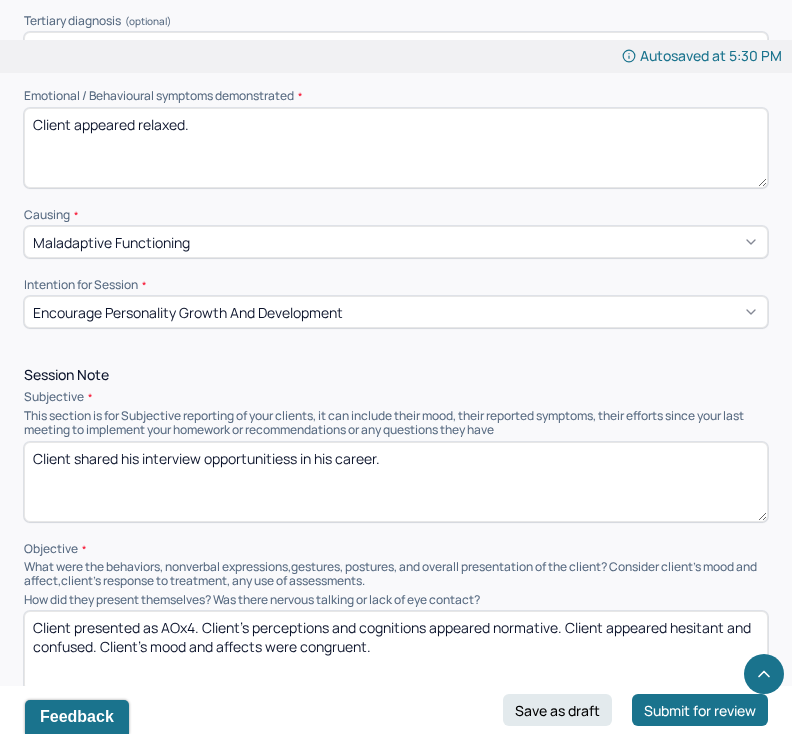 click on "Client shared his interview opportunitiess in his career." at bounding box center (396, 482) 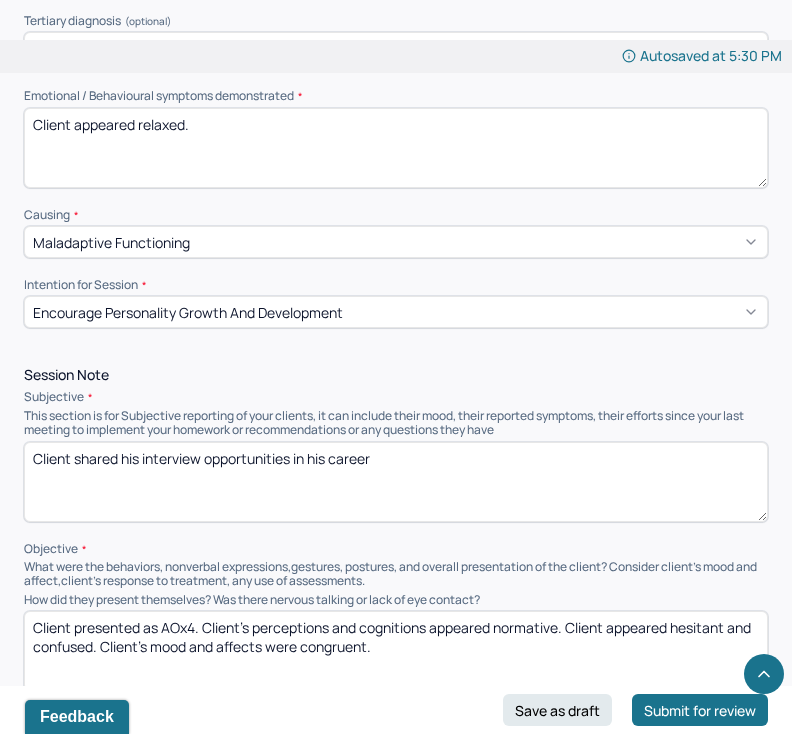 click on "Client shared his interview opportunities in his career" at bounding box center [396, 482] 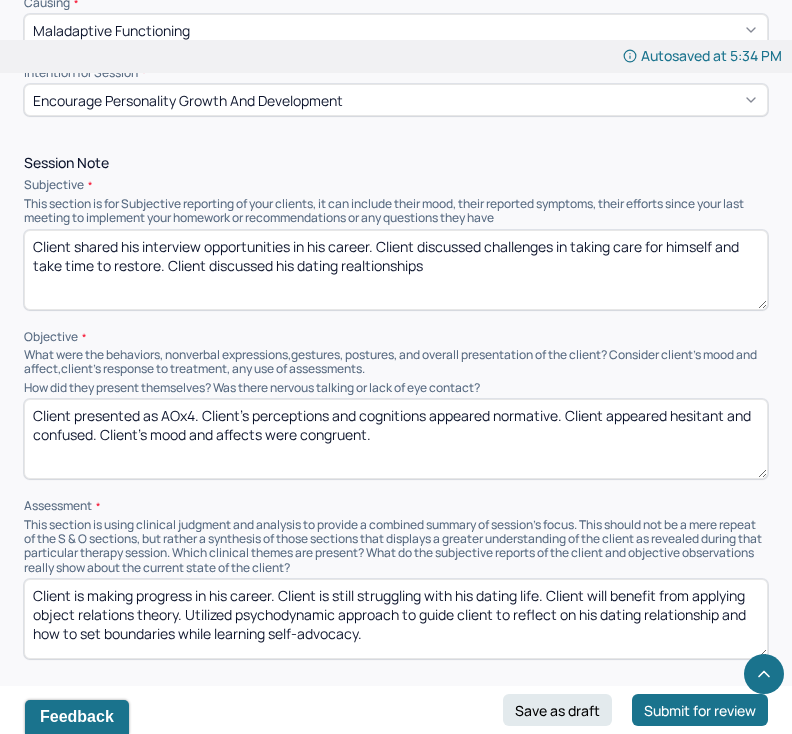scroll, scrollTop: 904, scrollLeft: 0, axis: vertical 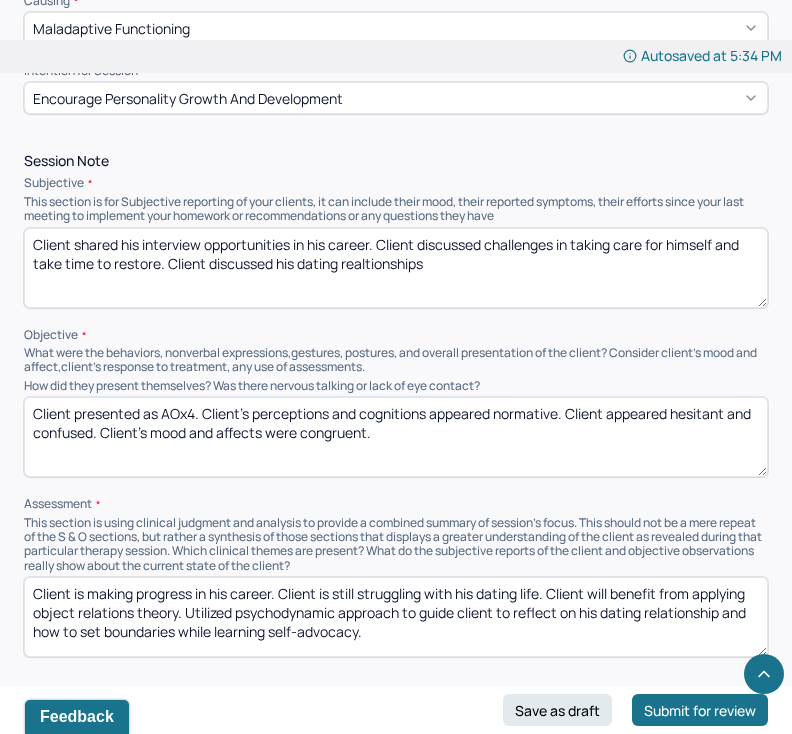 click on "Client shared his interview opportunities in his career. Client discussed challenges in taking care for himself and take time to restore. Client discussed his dating realtionships" at bounding box center [396, 268] 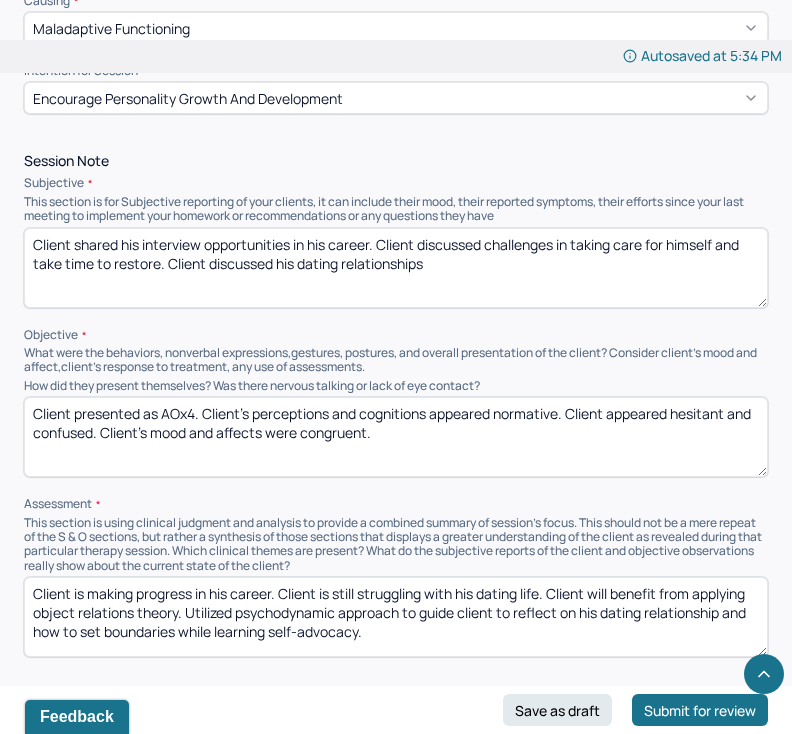 click on "Client shared his interview opportunities in his career. Client discussed challenges in taking care for himself and take time to restore. Client discussed his dating reltionships" at bounding box center (396, 268) 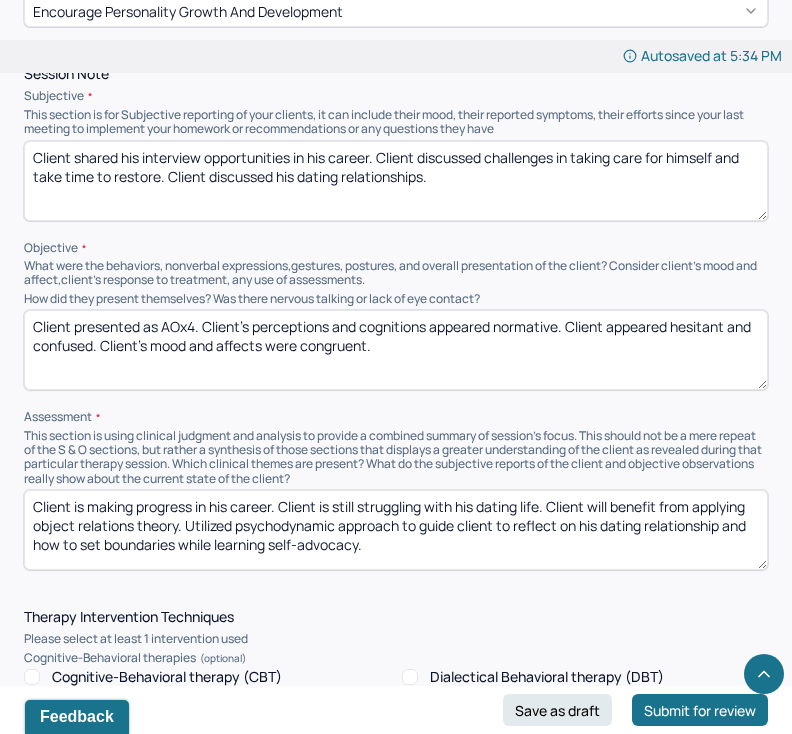 scroll, scrollTop: 992, scrollLeft: 0, axis: vertical 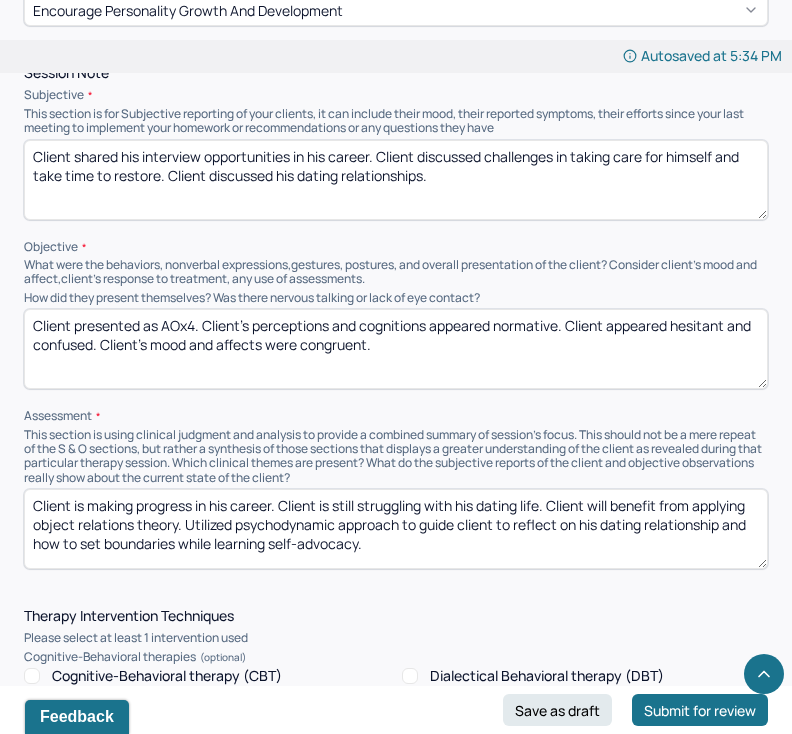 type on "Client shared his interview opportunities in his career. Client discussed challenges in taking care for himself and take time to restore. Client discussed his dating relationships." 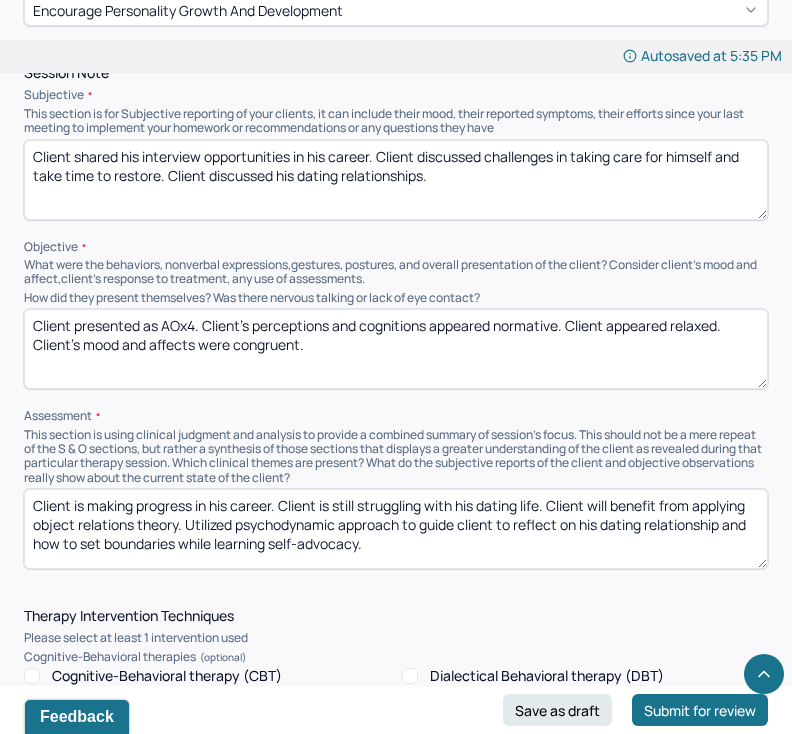 drag, startPoint x: 72, startPoint y: 343, endPoint x: 299, endPoint y: 338, distance: 227.05505 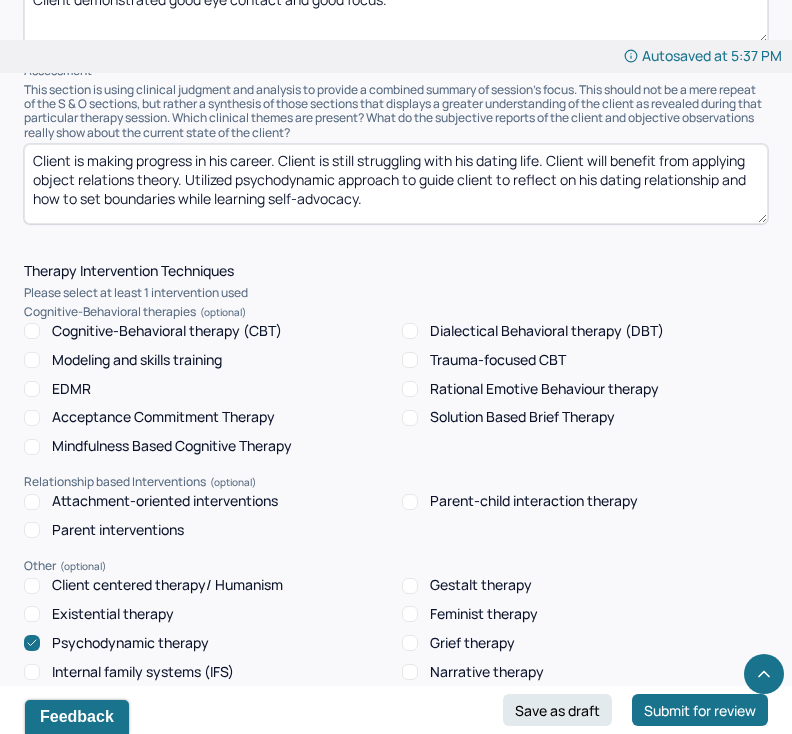 scroll, scrollTop: 1342, scrollLeft: 0, axis: vertical 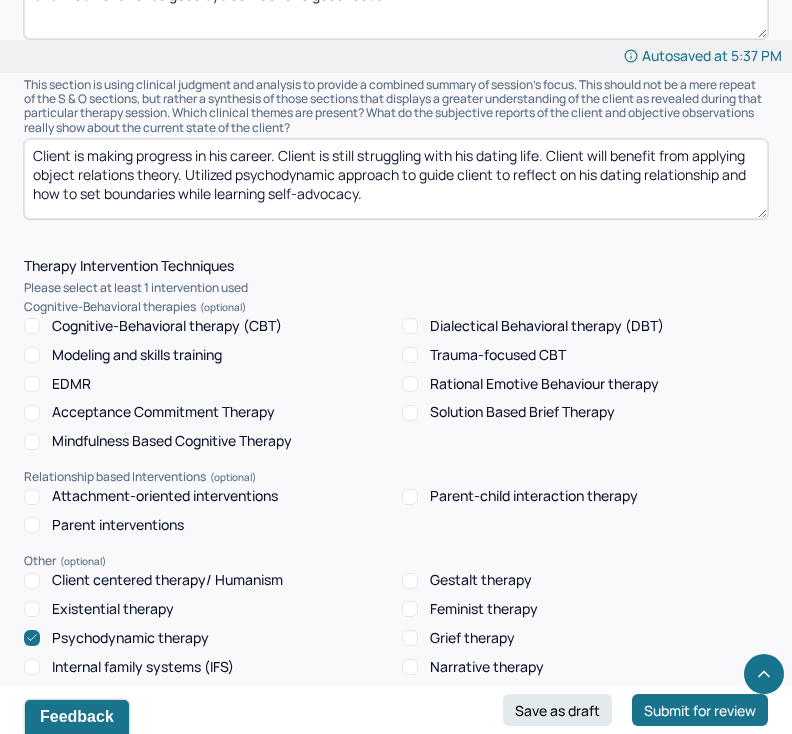 type on "Client presented as AOx4. Client's perceptions and cognitions appeared normative. Client appeared relaxed. Client demonstrated good eye contact and good focus." 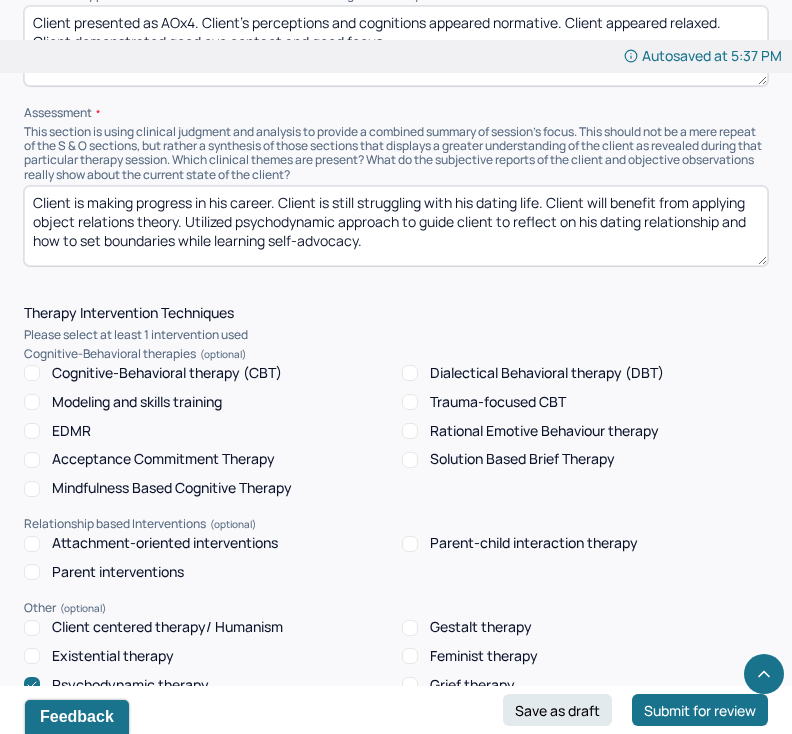 scroll, scrollTop: 1296, scrollLeft: 0, axis: vertical 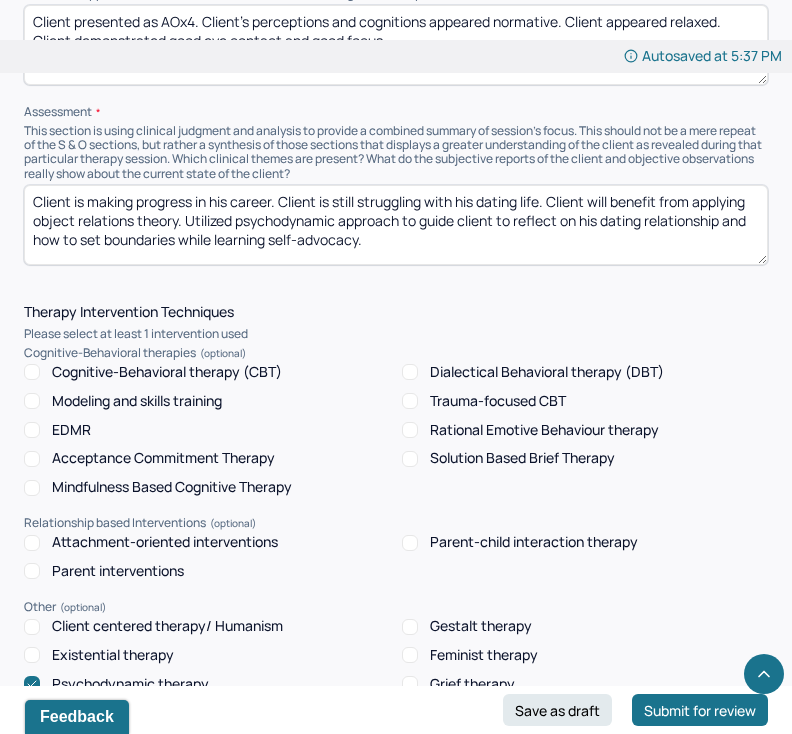 click on "Client is making progress in his career. Client is still struggling with his dating life. Client will benefit from applying object relations theory. Utilized psychodynamic approach to guide client to reflect on his dating relationship and how to set boundaries while learning self-advocacy." at bounding box center (396, 225) 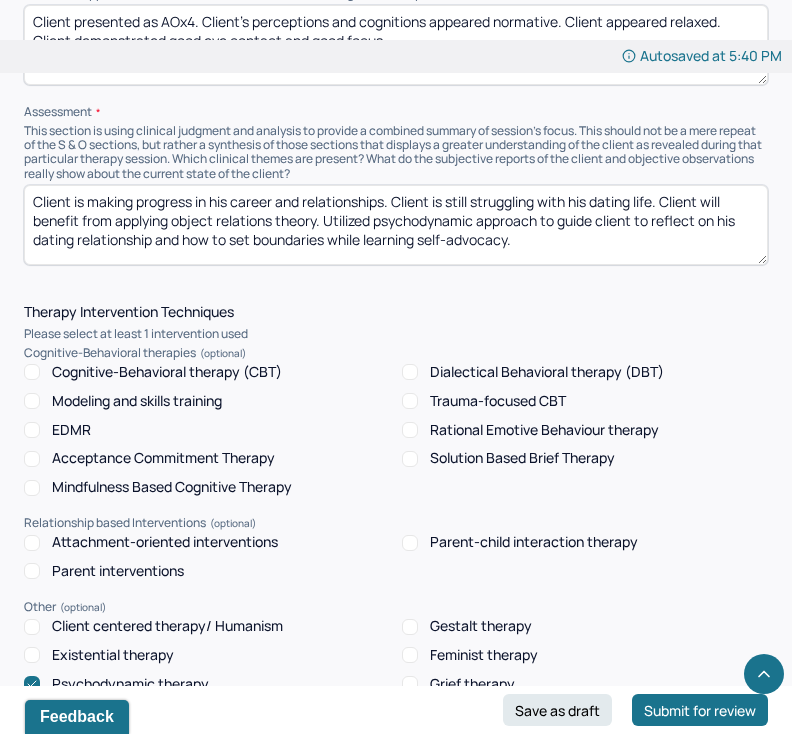click on "Client is making progress in his career and relationship. Client is still struggling with his dating life. Client will benefit from applying object relations theory. Utilized psychodynamic approach to guide client to reflect on his dating relationship and how to set boundaries while learning self-advocacy." at bounding box center (396, 225) 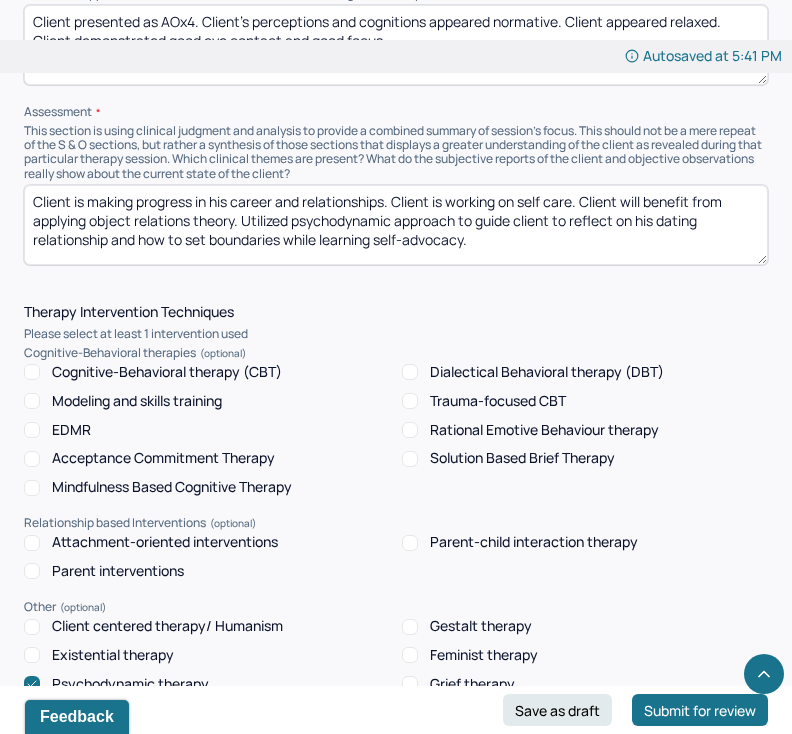 drag, startPoint x: 237, startPoint y: 215, endPoint x: 9, endPoint y: 212, distance: 228.01973 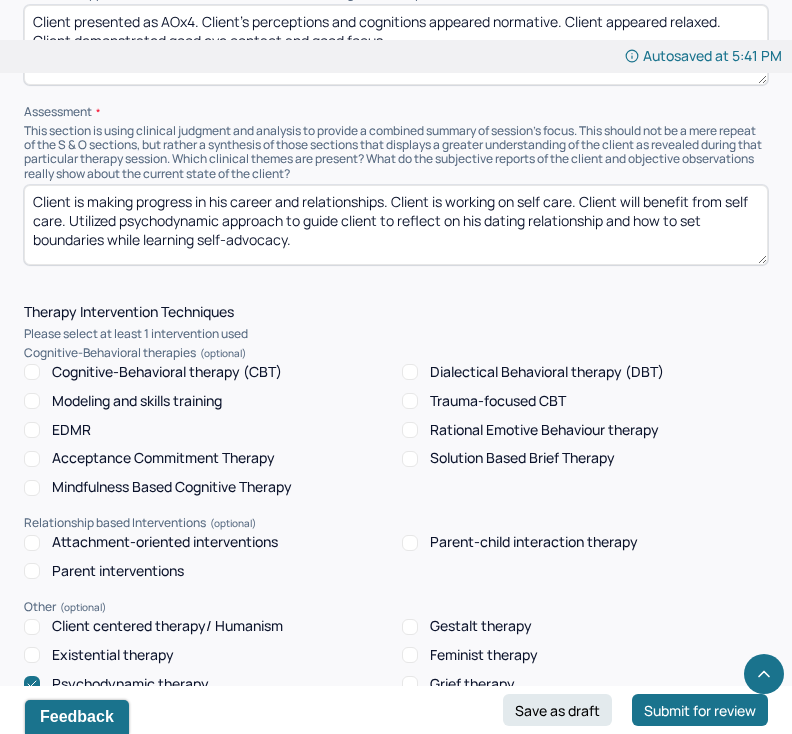 type on "Client is making progress in his career and relationships. Client is working on self care. Client will benefit from self care. Utilized psychodynamic approach to guide client to reflect on his dating relationship and how to set boundaries while learning self-advocacy." 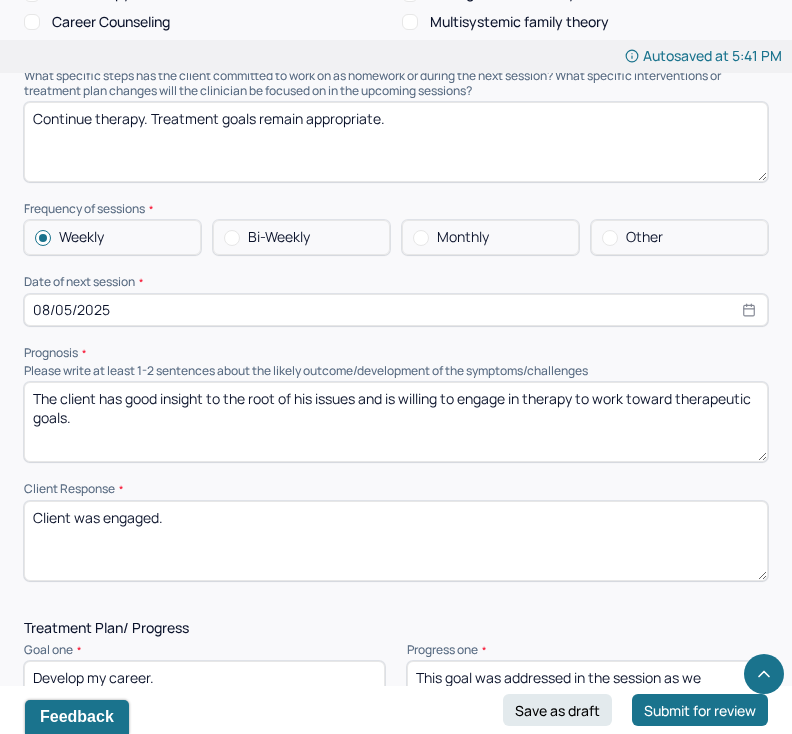 scroll, scrollTop: 2091, scrollLeft: 0, axis: vertical 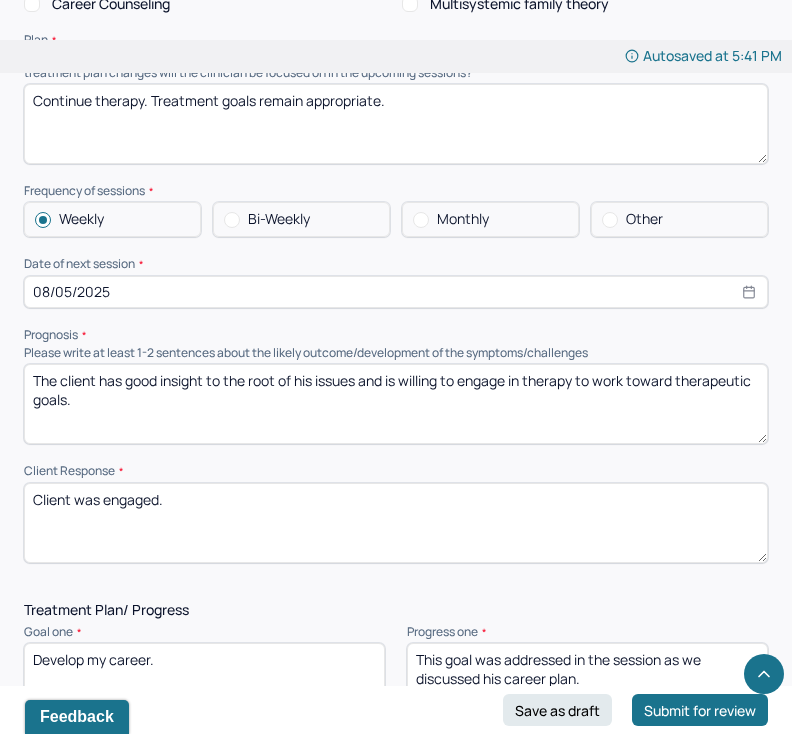 click on "08/05/2025" at bounding box center [396, 292] 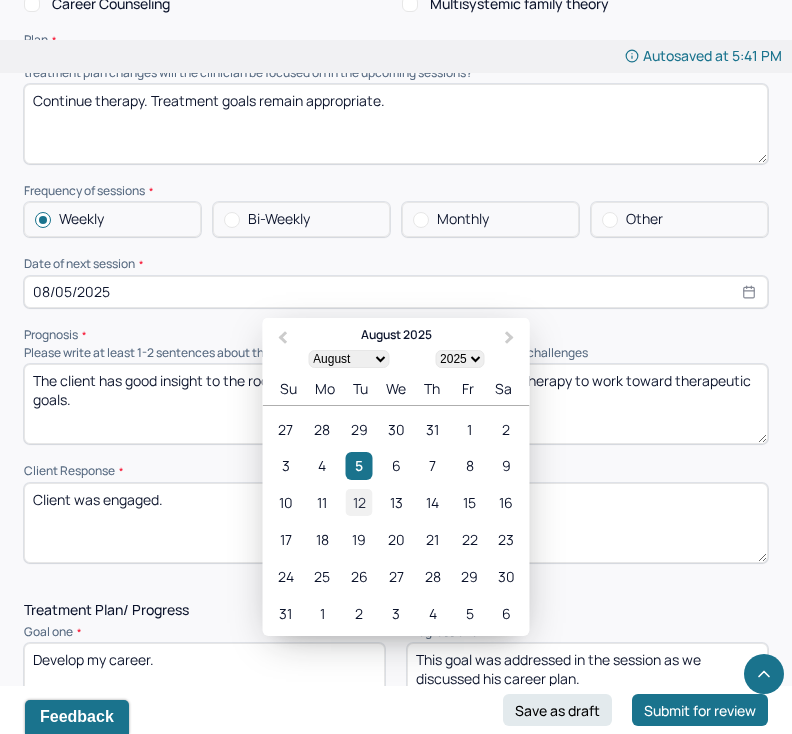 click on "12" at bounding box center (359, 502) 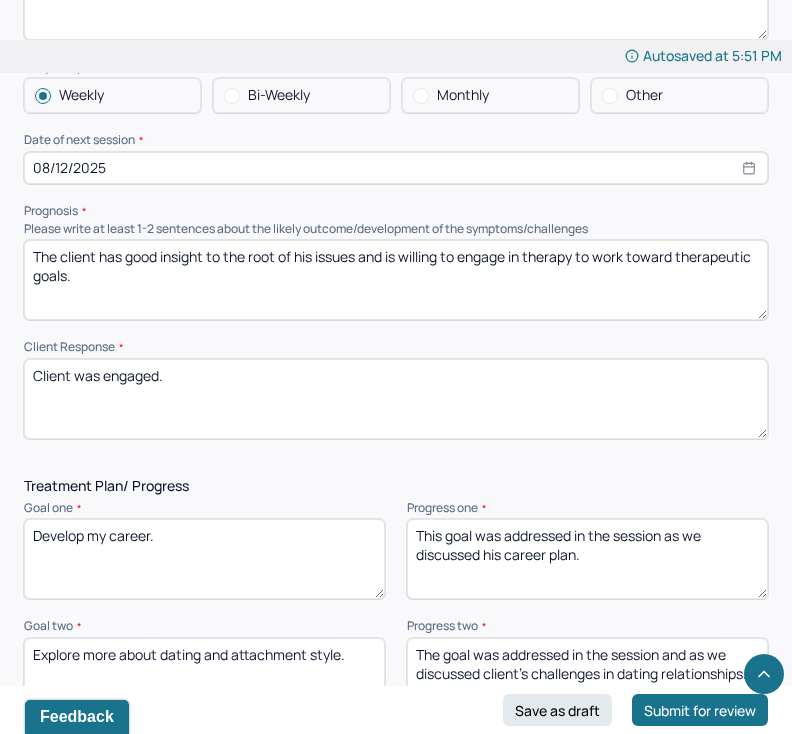 scroll, scrollTop: 2217, scrollLeft: 0, axis: vertical 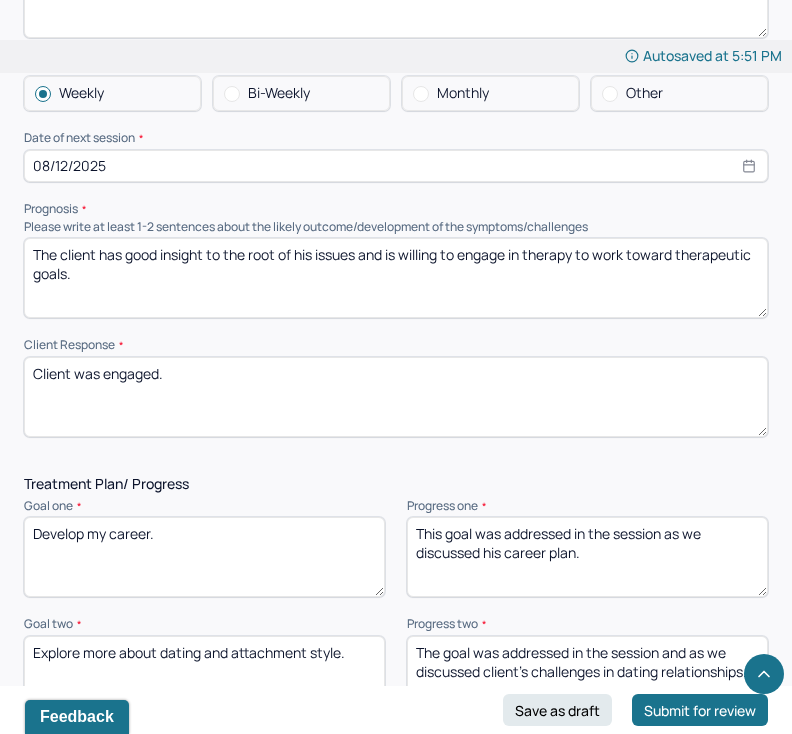 drag, startPoint x: 97, startPoint y: 250, endPoint x: 102, endPoint y: 268, distance: 18.681541 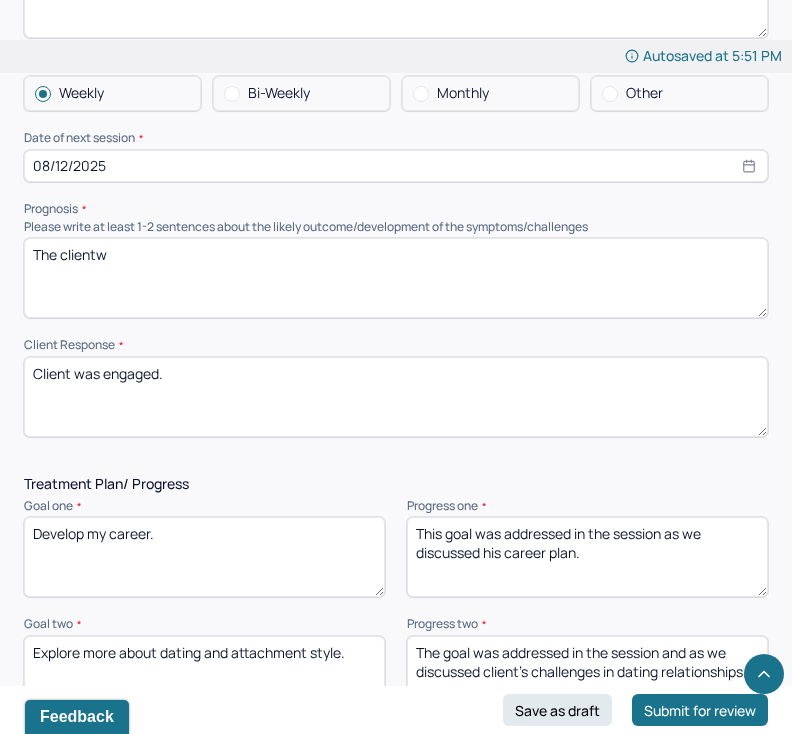 type on "The client has good insight to the root of his issues and is willing to engage in therapy to work toward therapeutic goals." 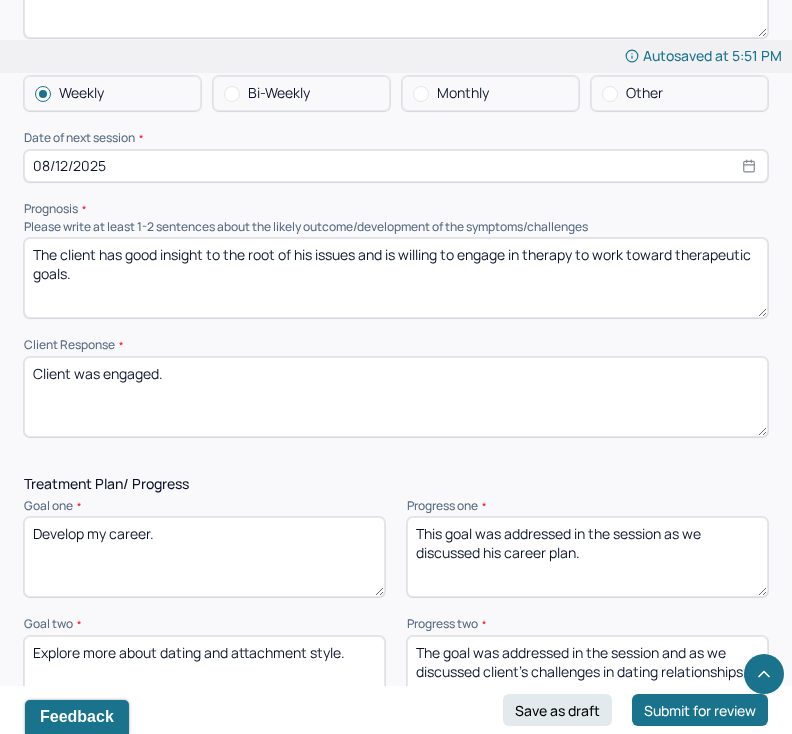 drag, startPoint x: 159, startPoint y: 373, endPoint x: 104, endPoint y: 366, distance: 55.443665 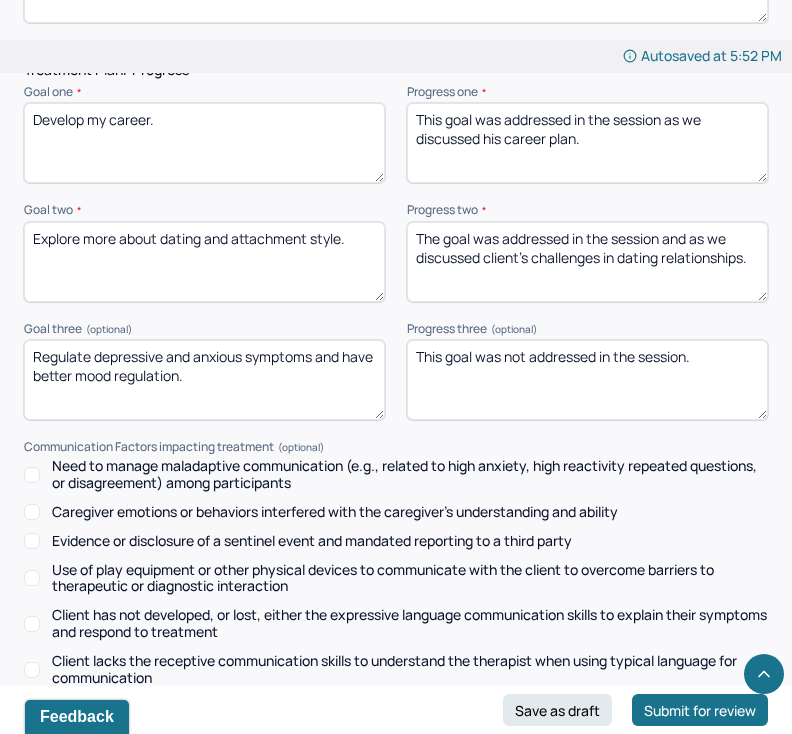 scroll, scrollTop: 2636, scrollLeft: 0, axis: vertical 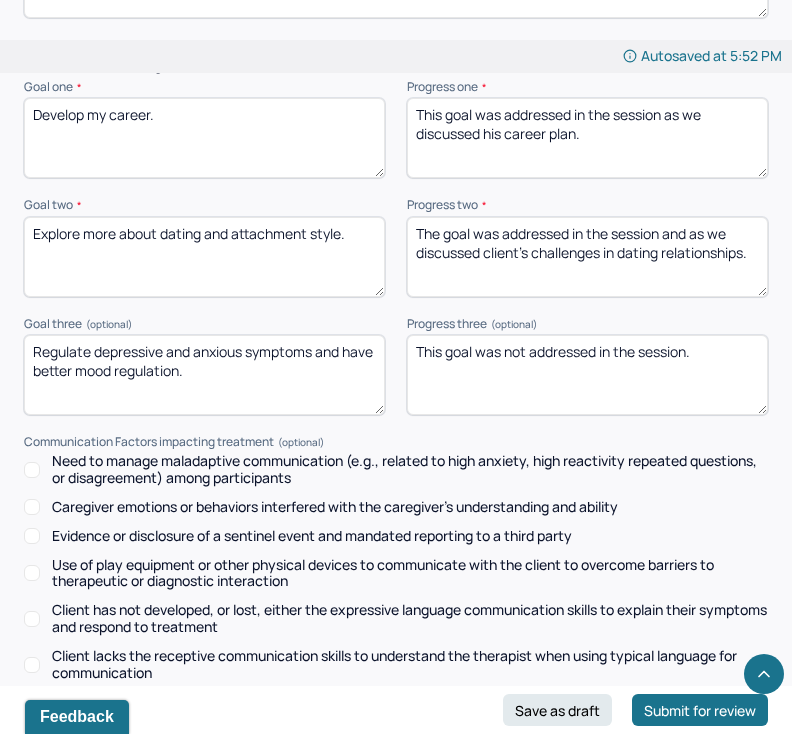 type on "Client was receptive to therapeutic intervention." 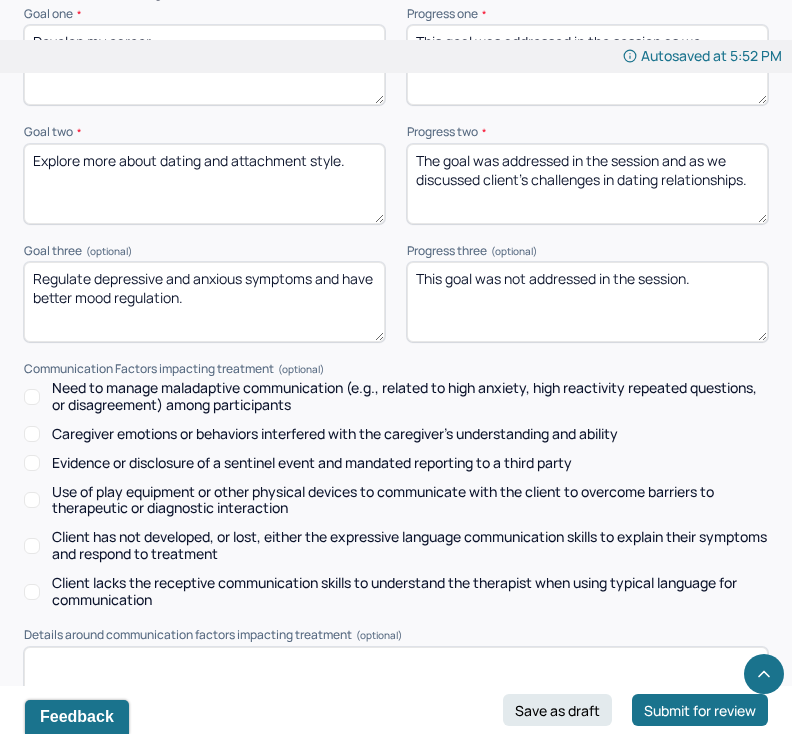 scroll, scrollTop: 2711, scrollLeft: 0, axis: vertical 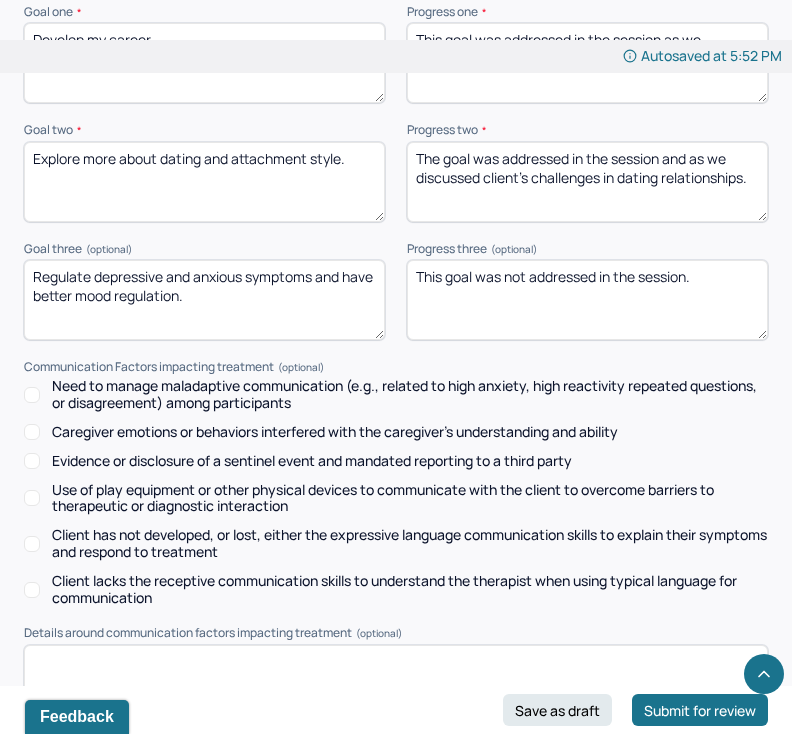 type on "This goal was addressed in the session as we discussed his job opportunities." 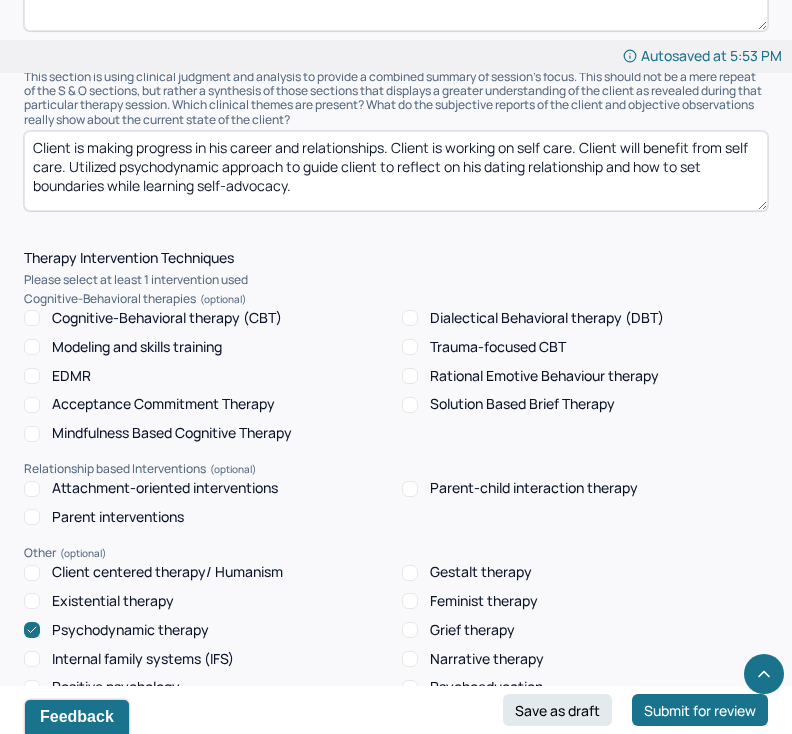 scroll, scrollTop: 1345, scrollLeft: 0, axis: vertical 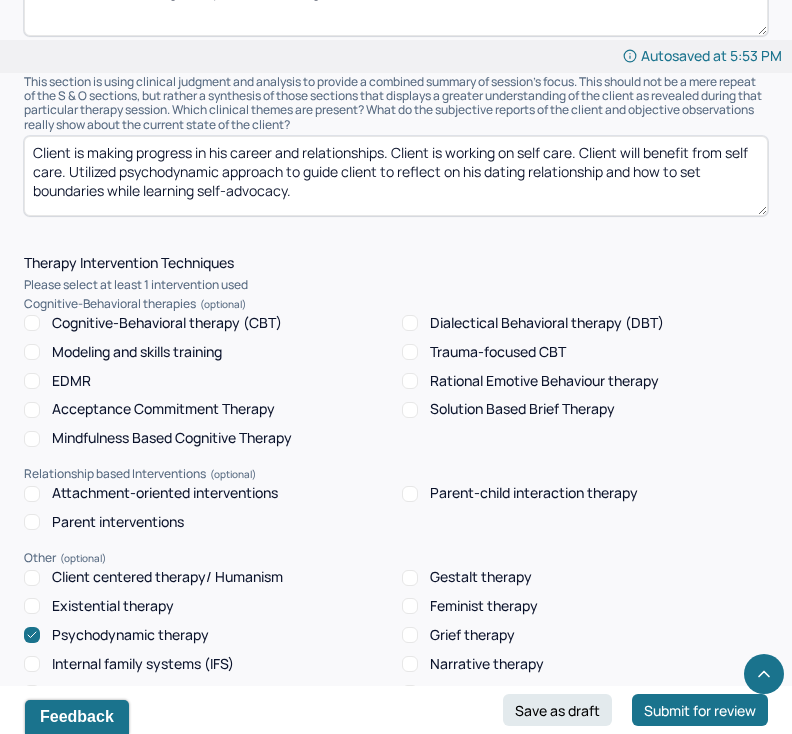 type on "The goal was addressed in the session and as we discussed client's dating relationships." 